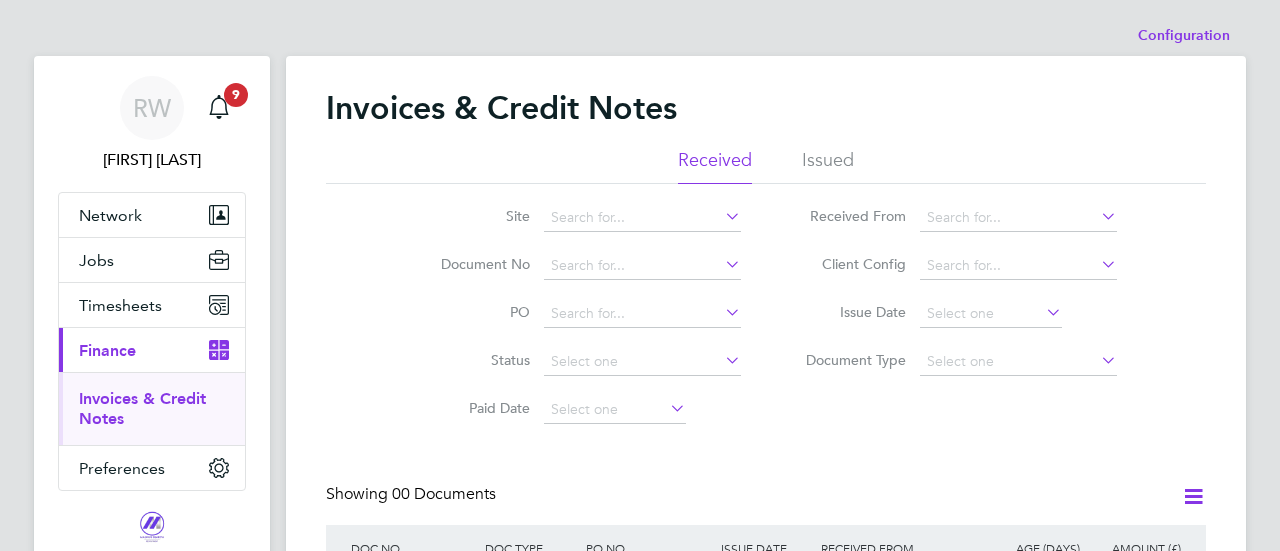 scroll, scrollTop: 0, scrollLeft: 0, axis: both 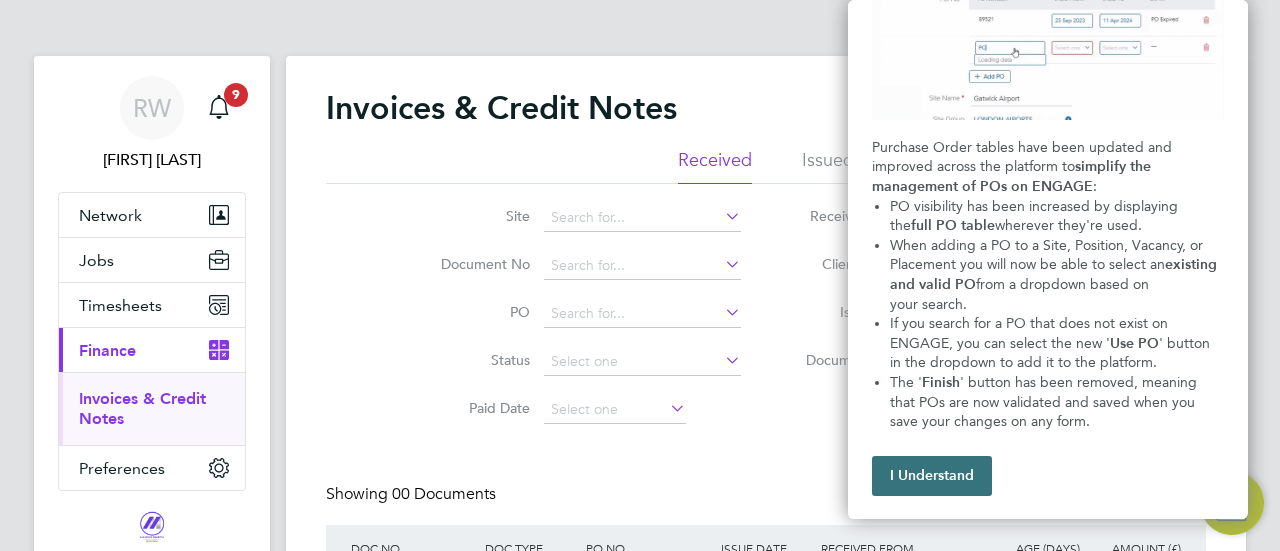 click on "I Understand" at bounding box center (932, 476) 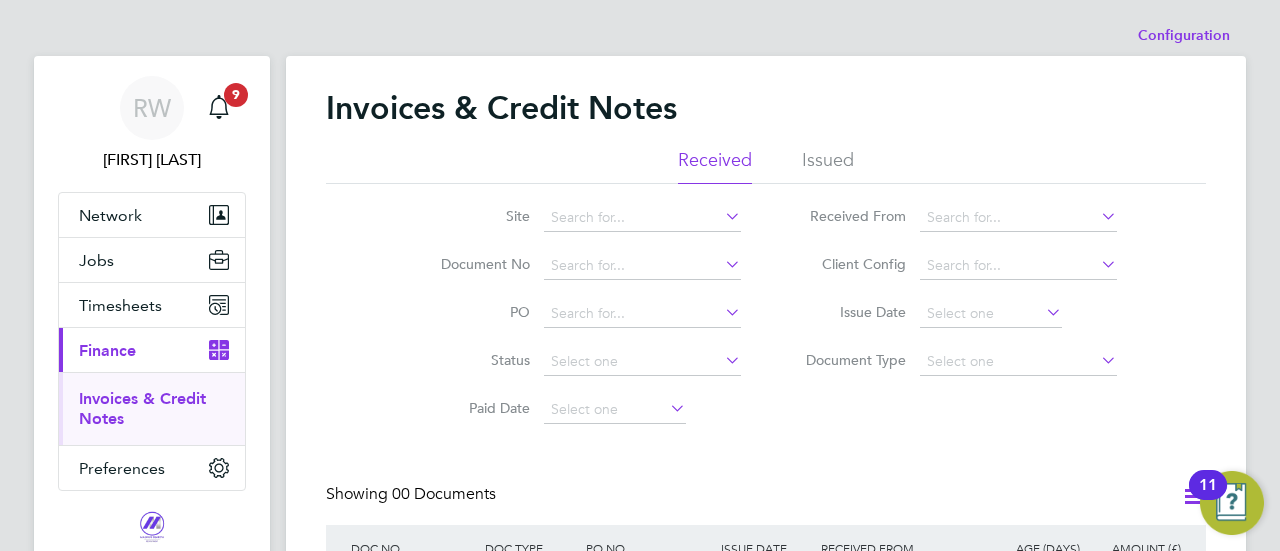 click on "Issued" 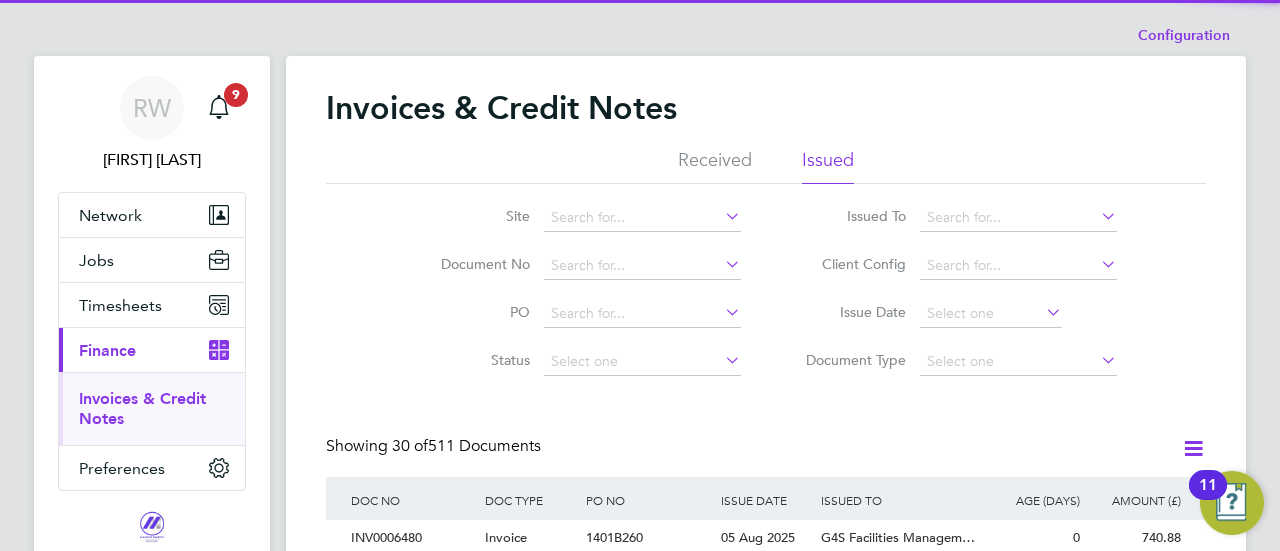 scroll, scrollTop: 10, scrollLeft: 10, axis: both 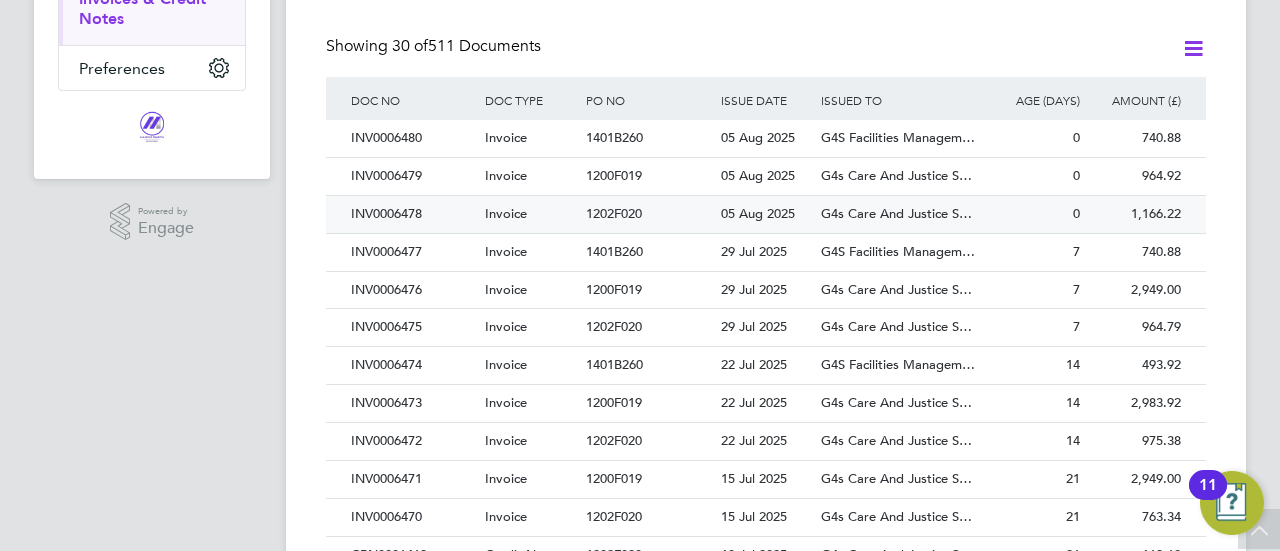 click on "G4s Care And Justice S…" 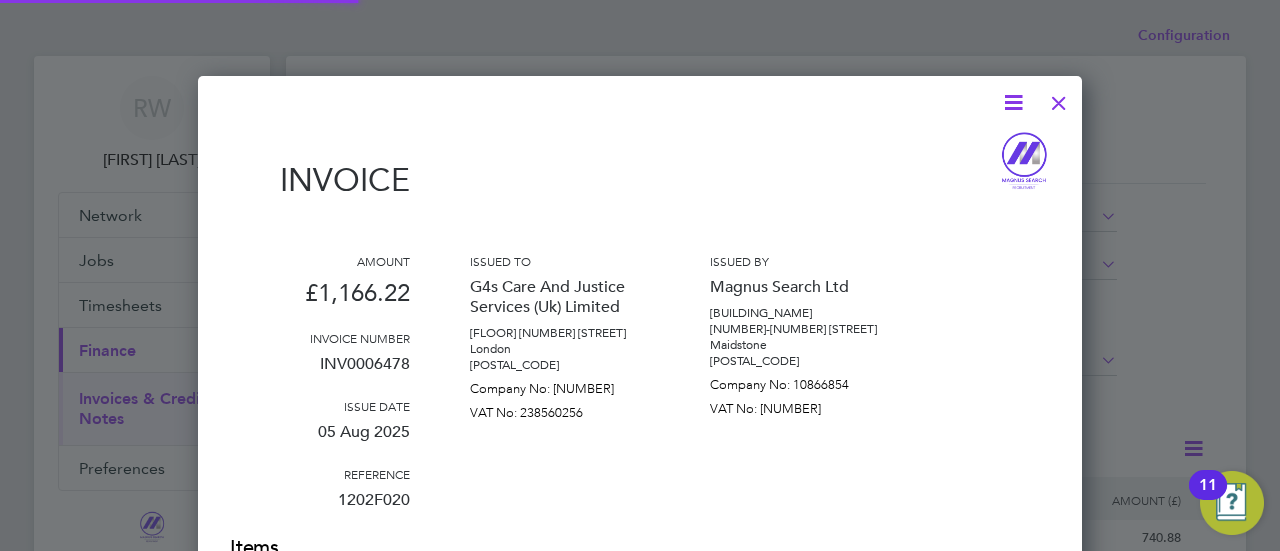 scroll, scrollTop: 10, scrollLeft: 10, axis: both 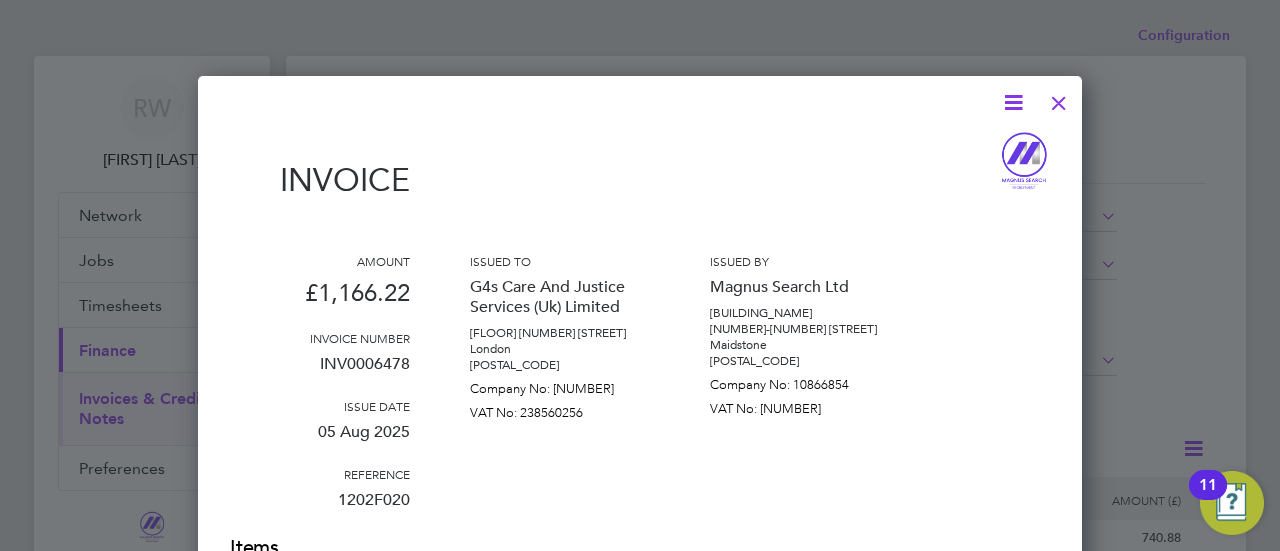 click at bounding box center [1059, 98] 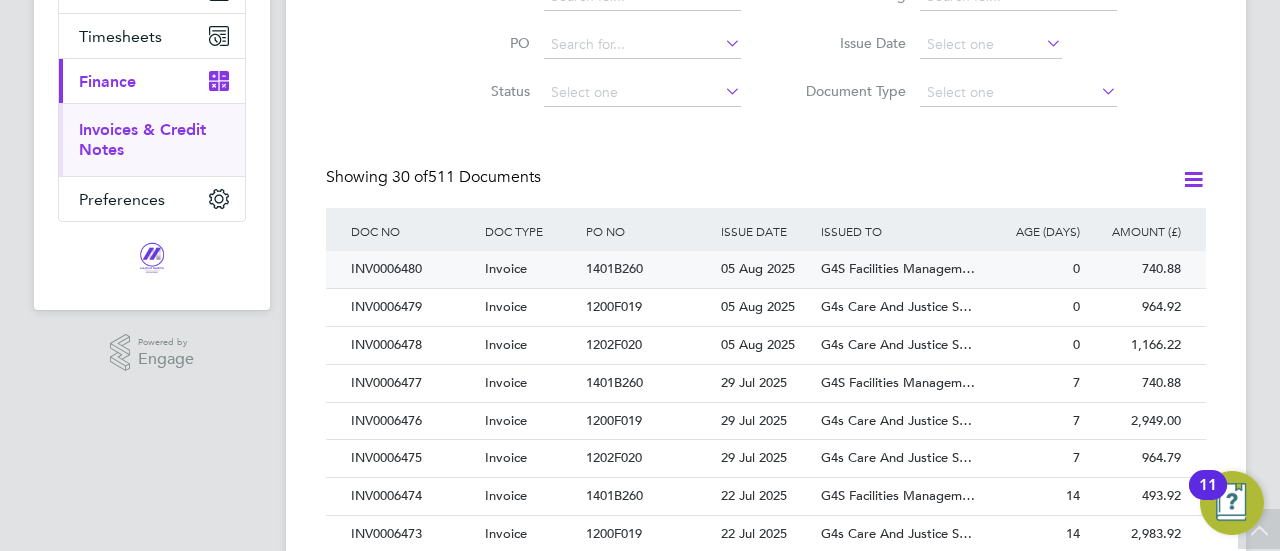 scroll, scrollTop: 300, scrollLeft: 0, axis: vertical 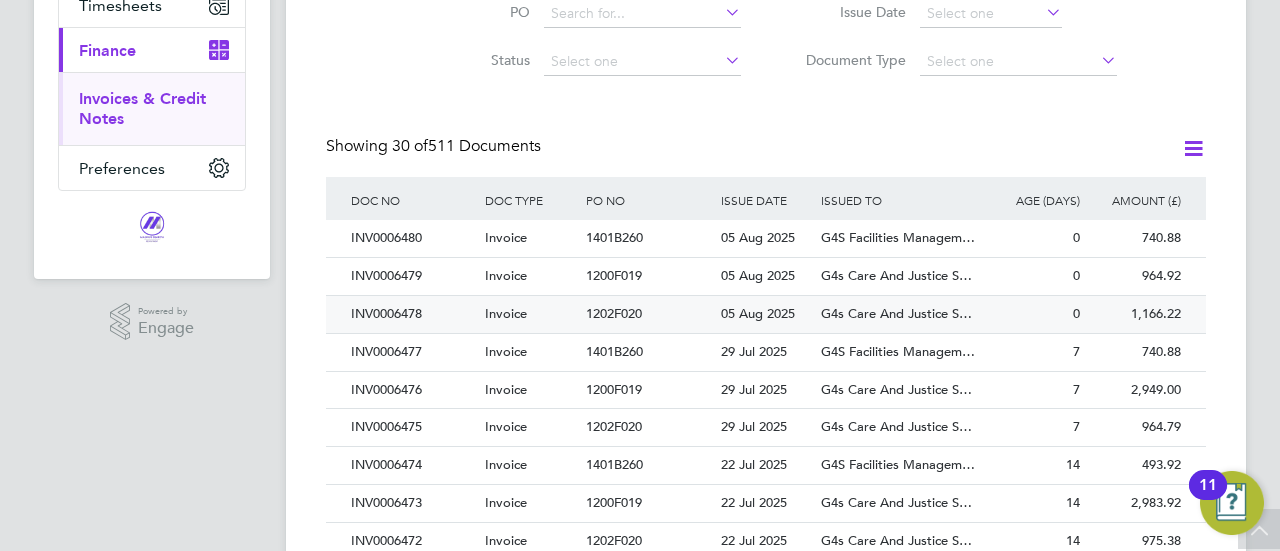 click on "Invoice" 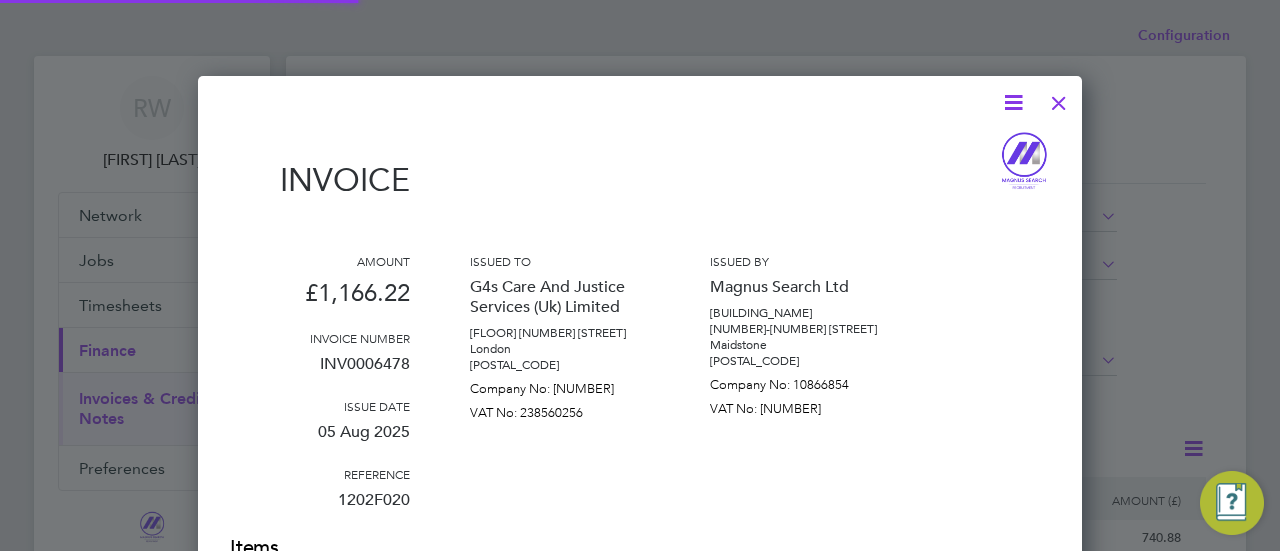 scroll, scrollTop: 10, scrollLeft: 10, axis: both 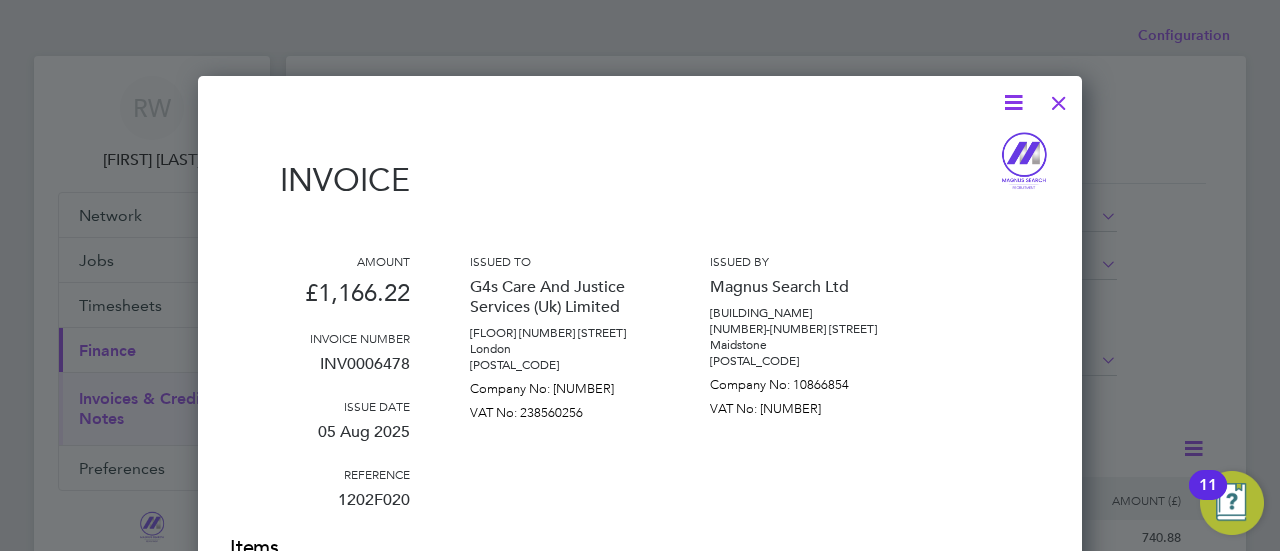 click at bounding box center [1059, 98] 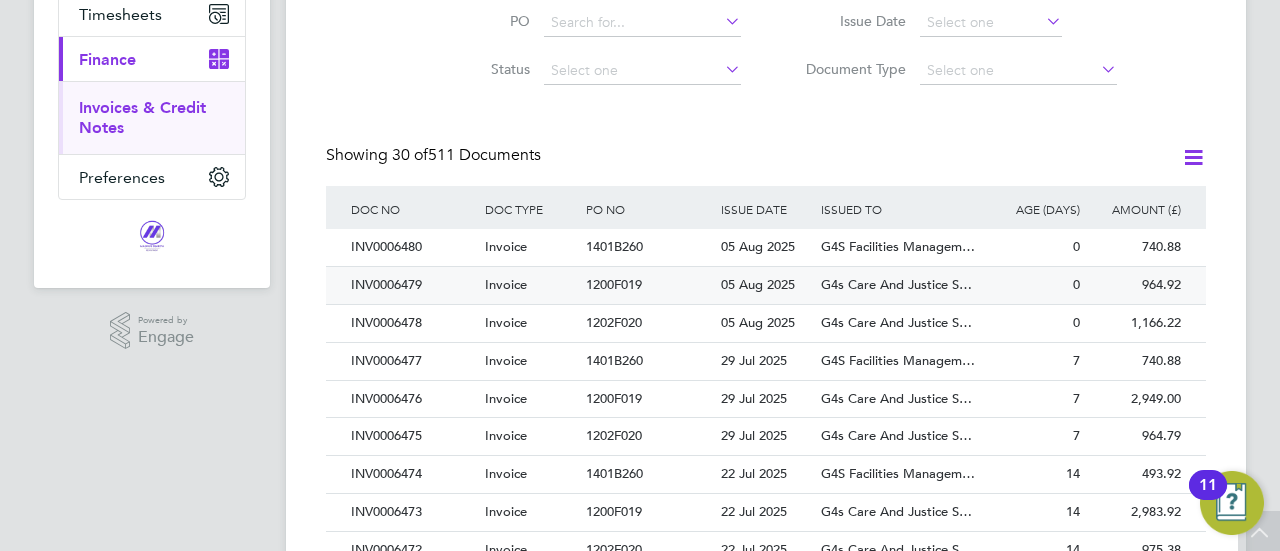 scroll, scrollTop: 300, scrollLeft: 0, axis: vertical 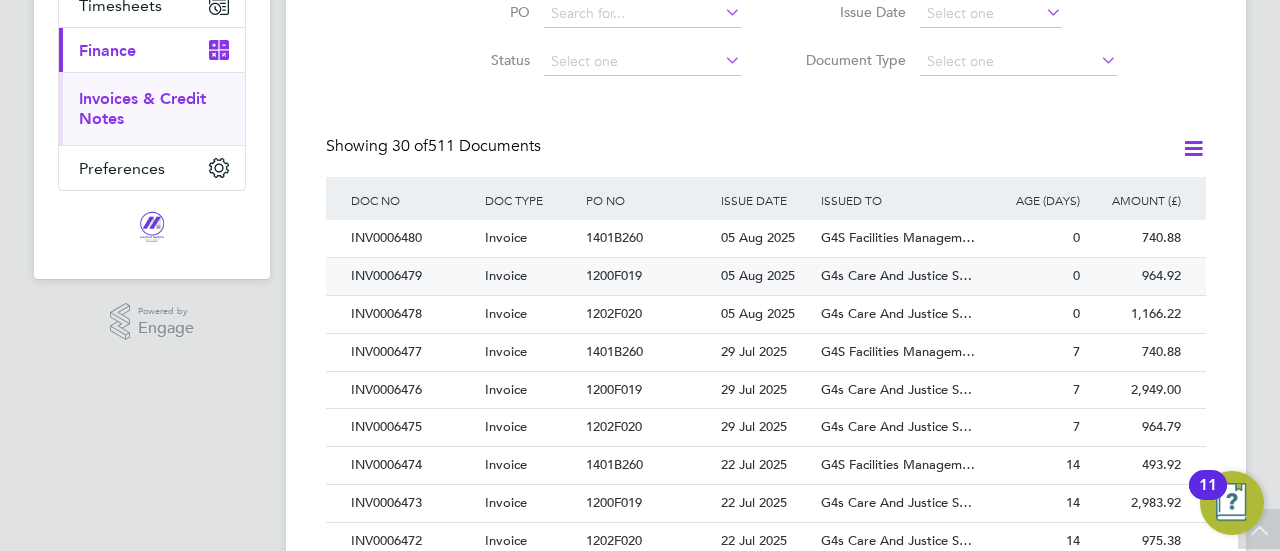 click on "G4s Care And Justice S…" 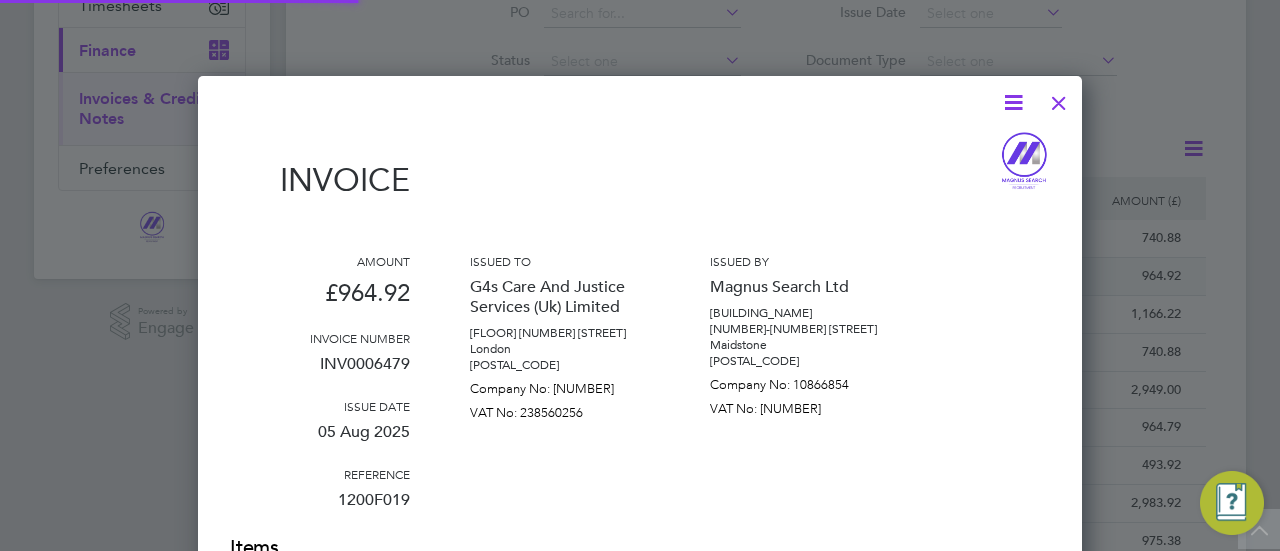 scroll, scrollTop: 10, scrollLeft: 10, axis: both 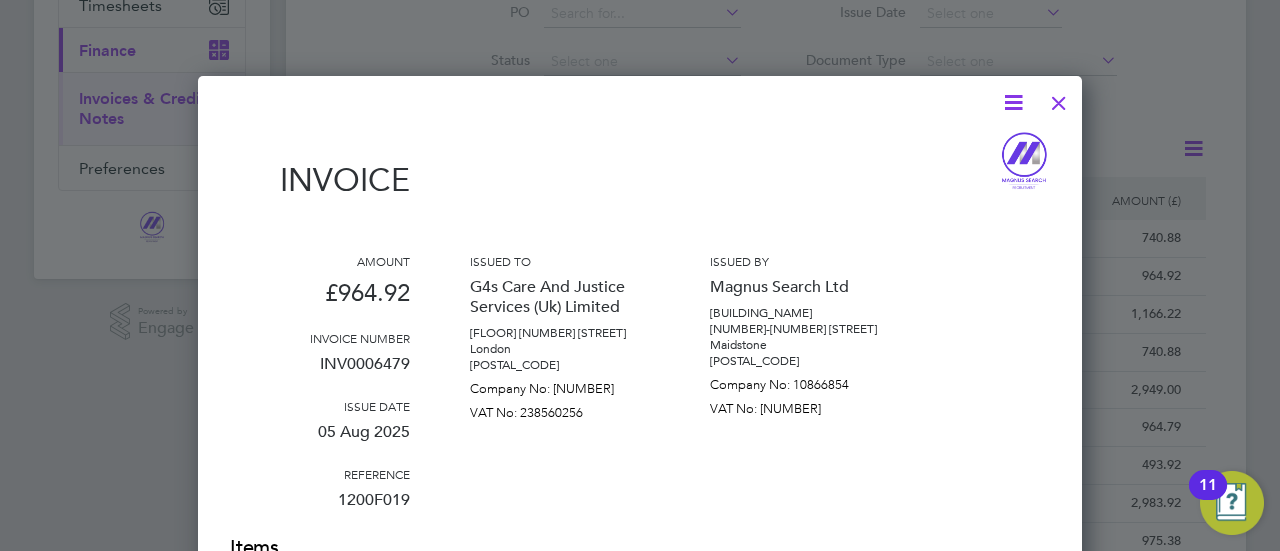 click at bounding box center [1059, 98] 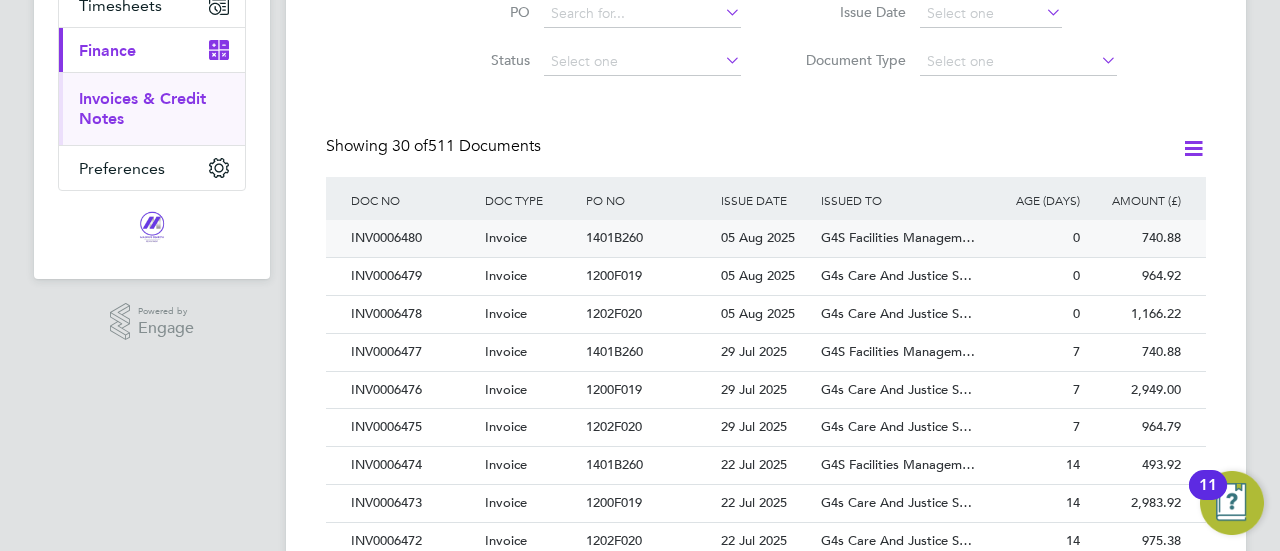 click on "05 Aug 2025" 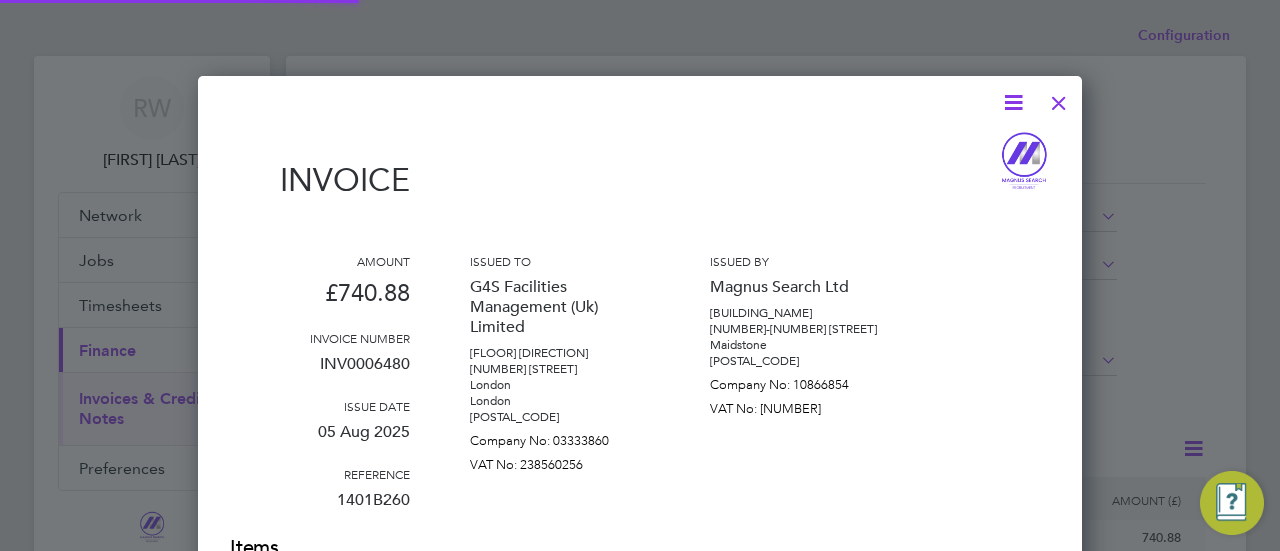 scroll, scrollTop: 10, scrollLeft: 10, axis: both 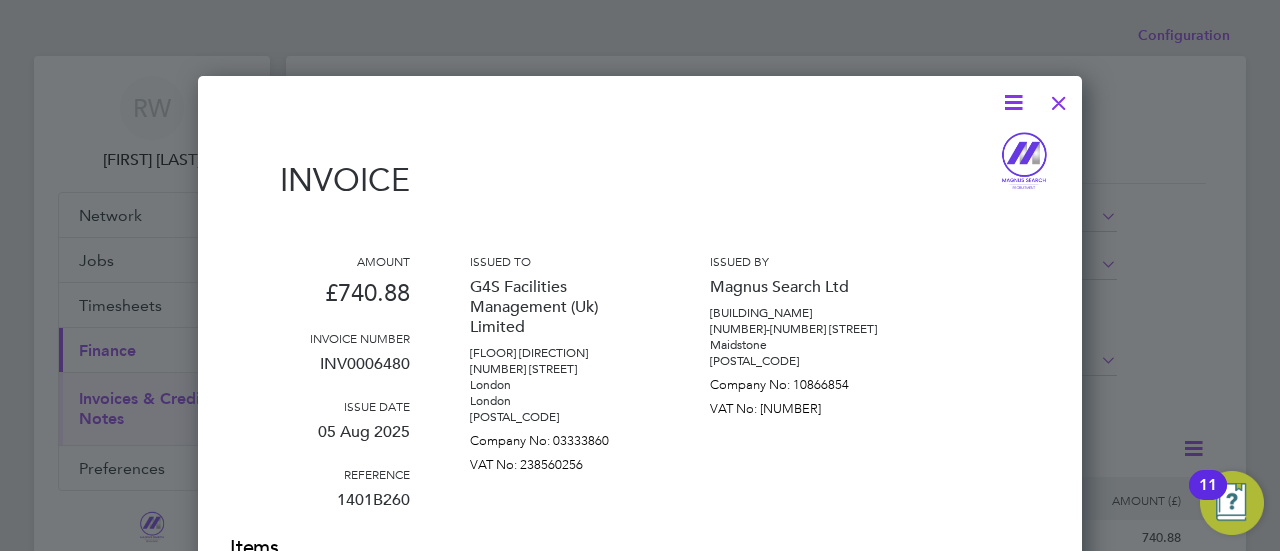 click at bounding box center (1059, 98) 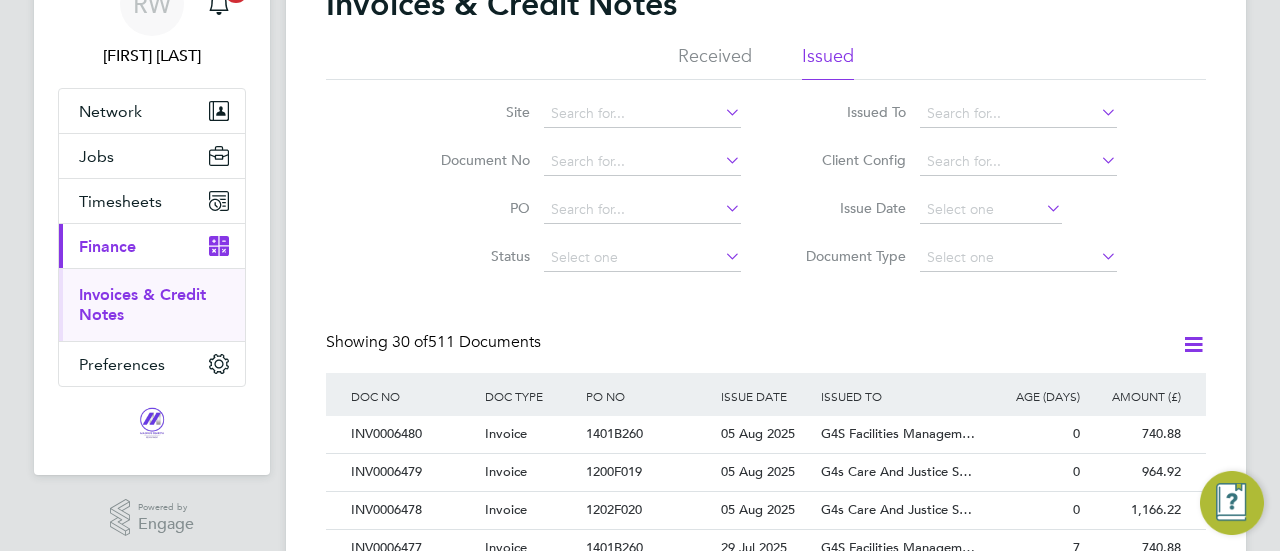 scroll, scrollTop: 200, scrollLeft: 0, axis: vertical 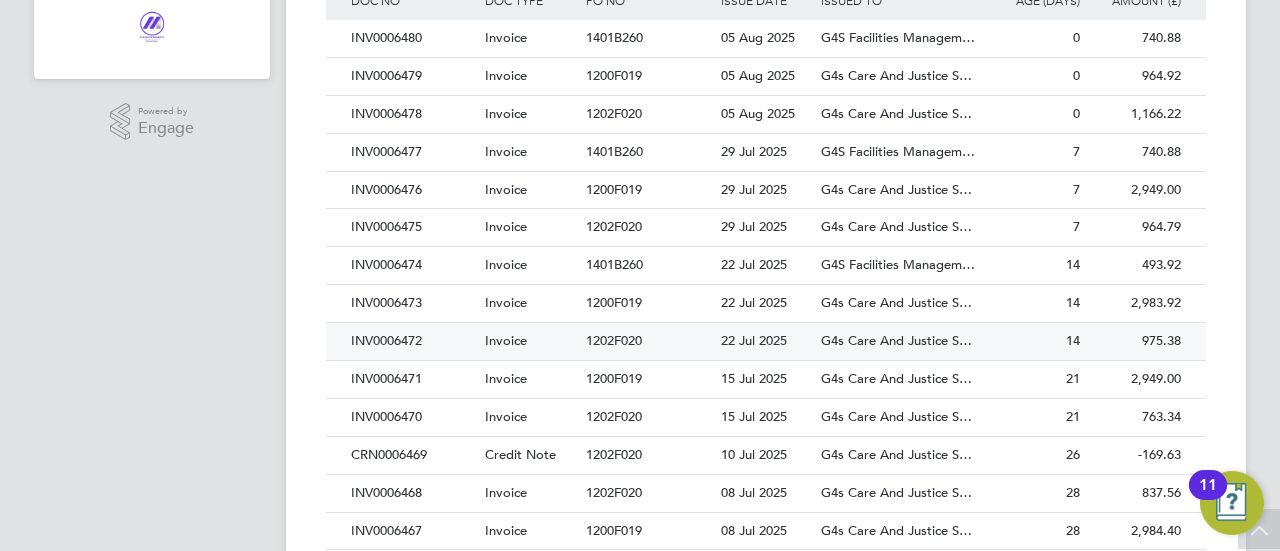 click on "Invoice" 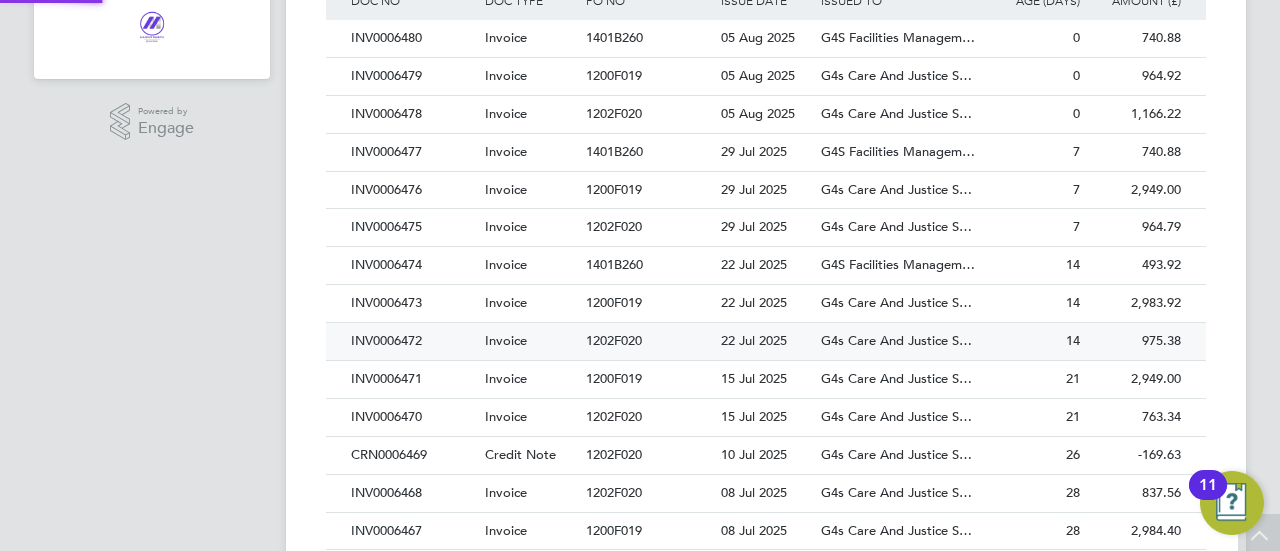scroll, scrollTop: 0, scrollLeft: 0, axis: both 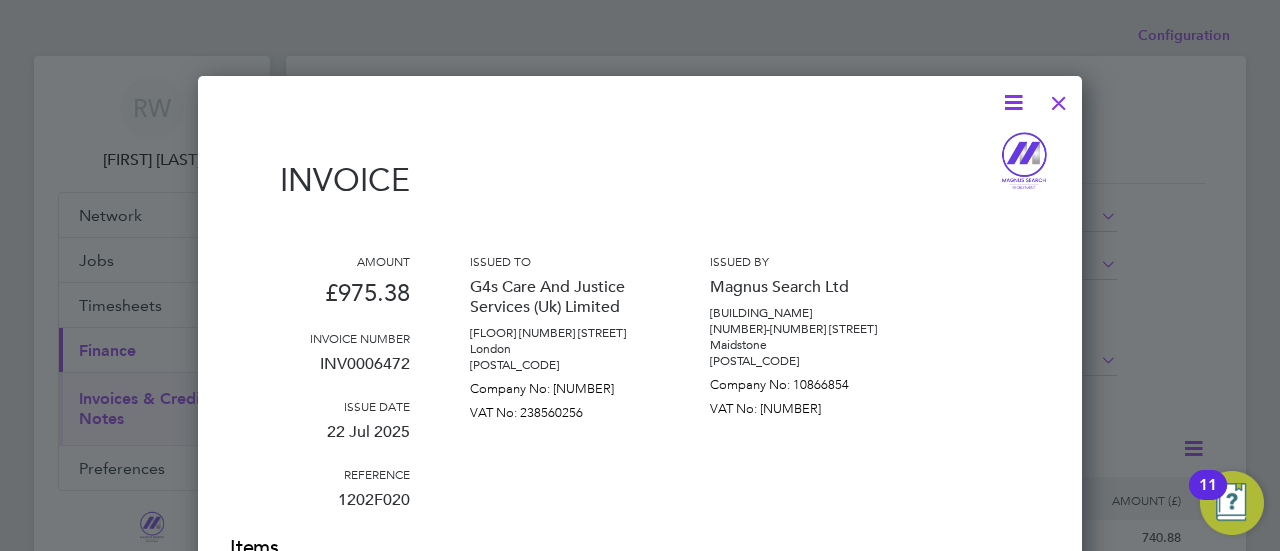 click at bounding box center [1059, 98] 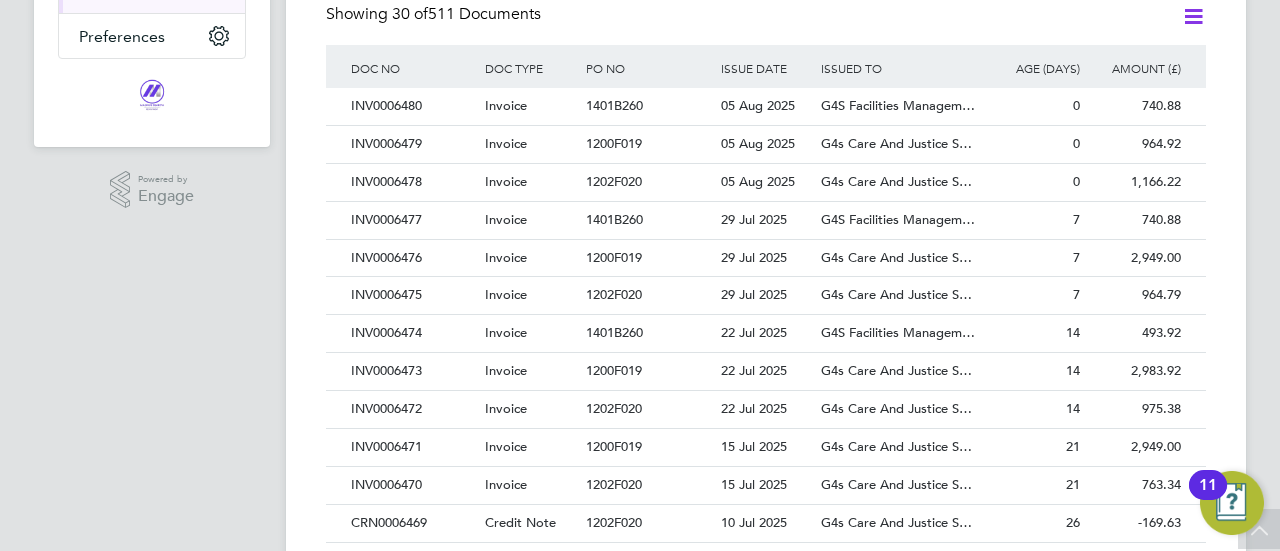scroll, scrollTop: 500, scrollLeft: 0, axis: vertical 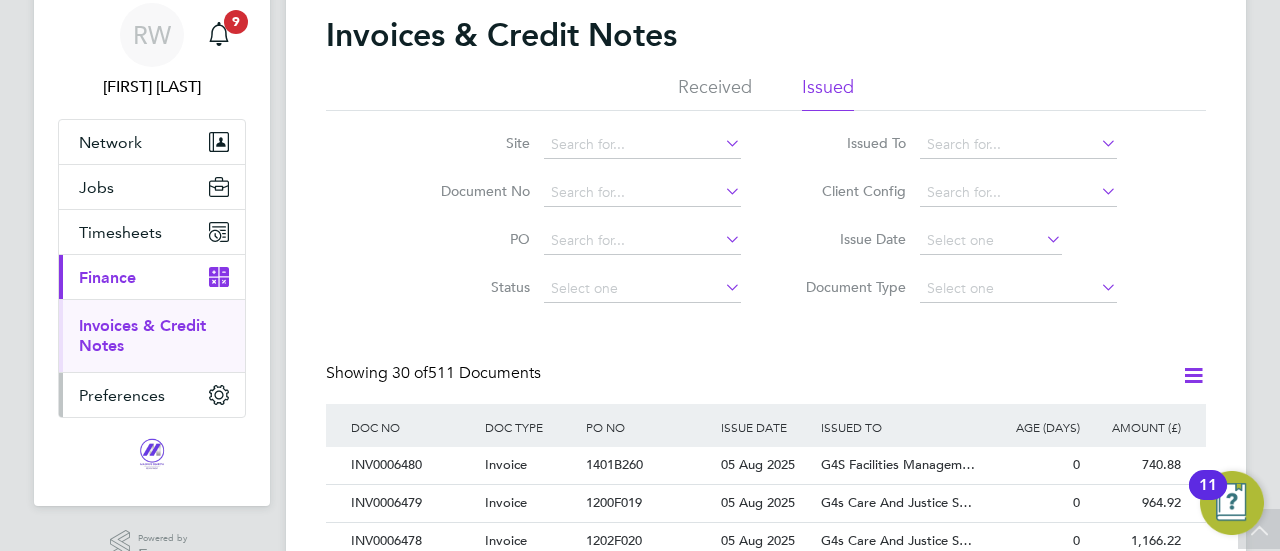 click 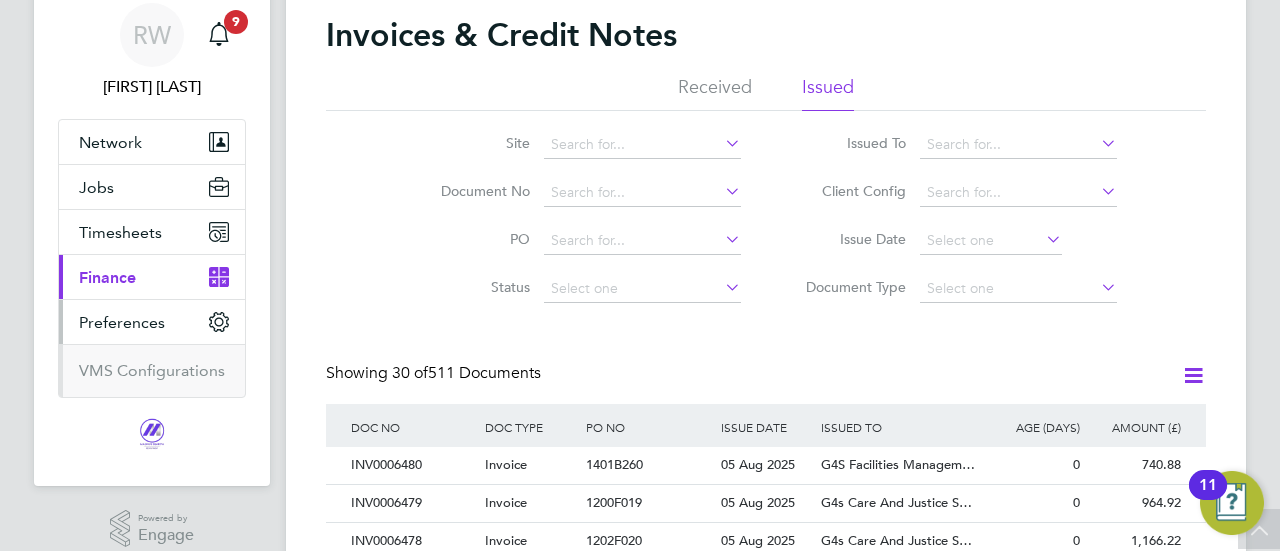 click 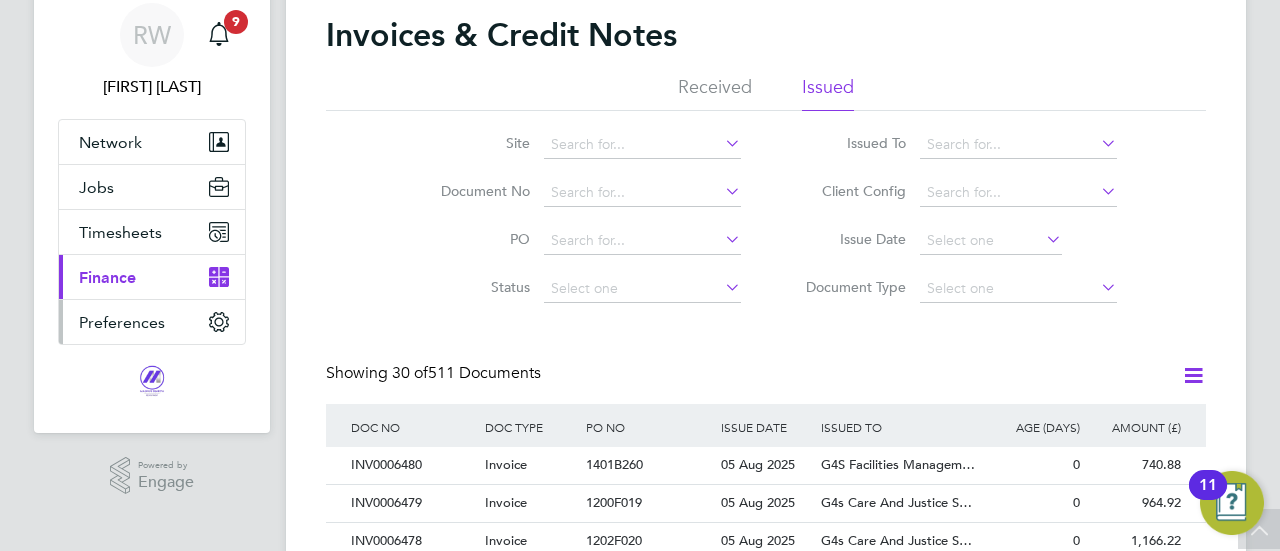 click 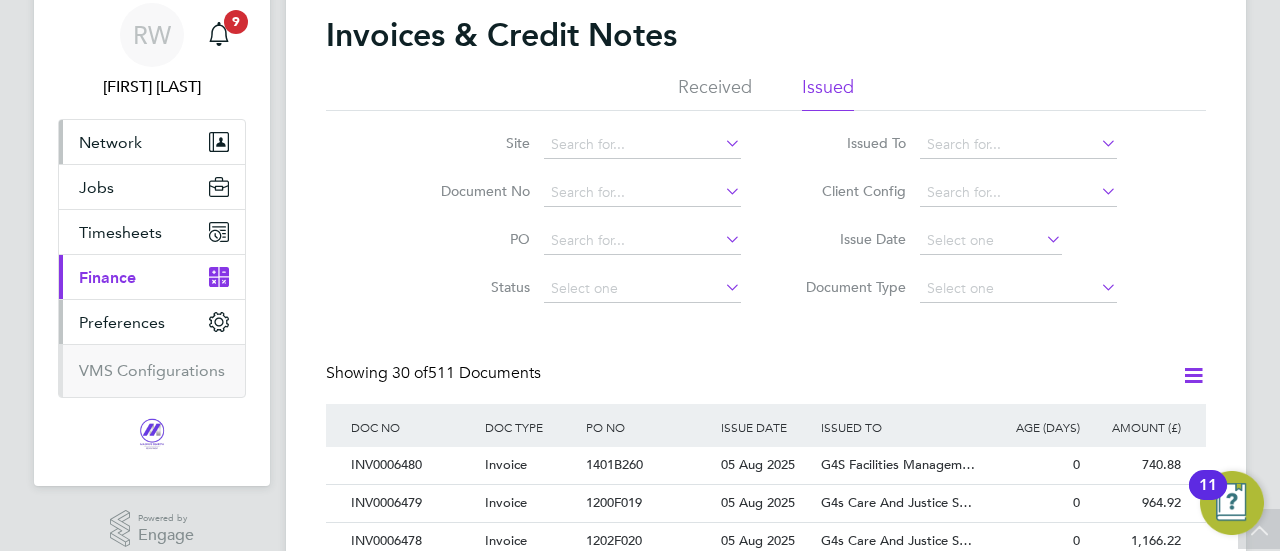 click on "Network" at bounding box center [110, 142] 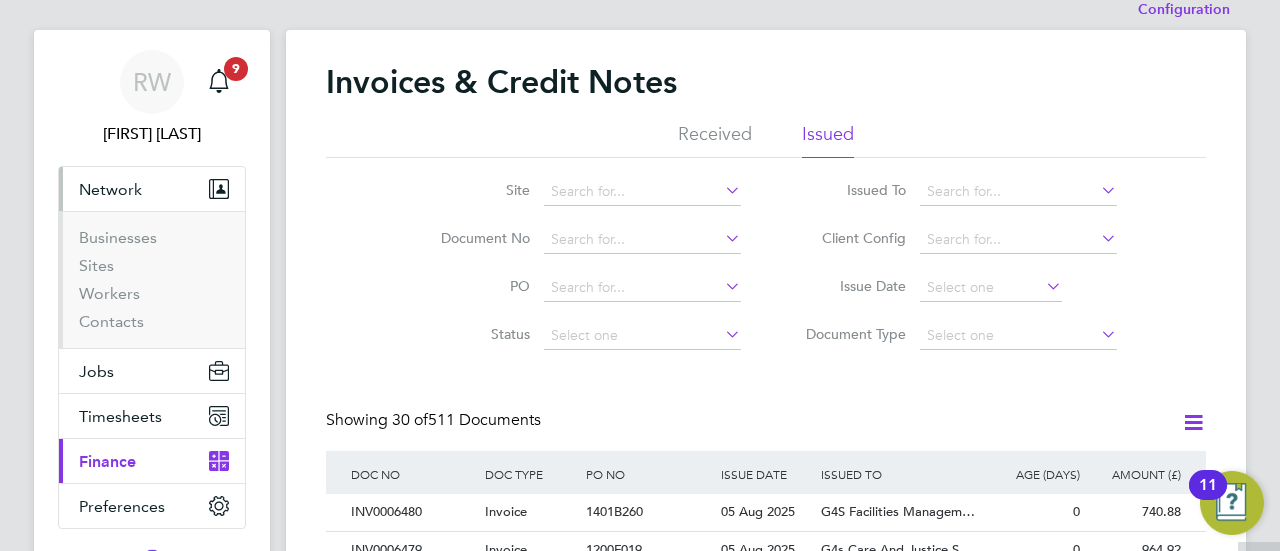 scroll, scrollTop: 0, scrollLeft: 0, axis: both 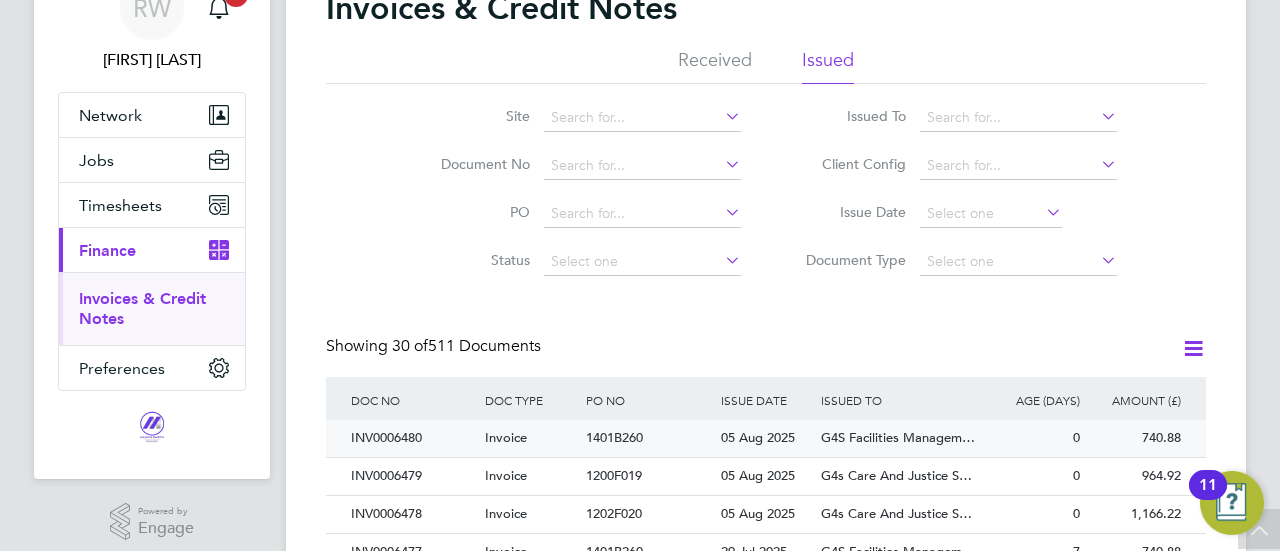 click on "05 Aug 2025" 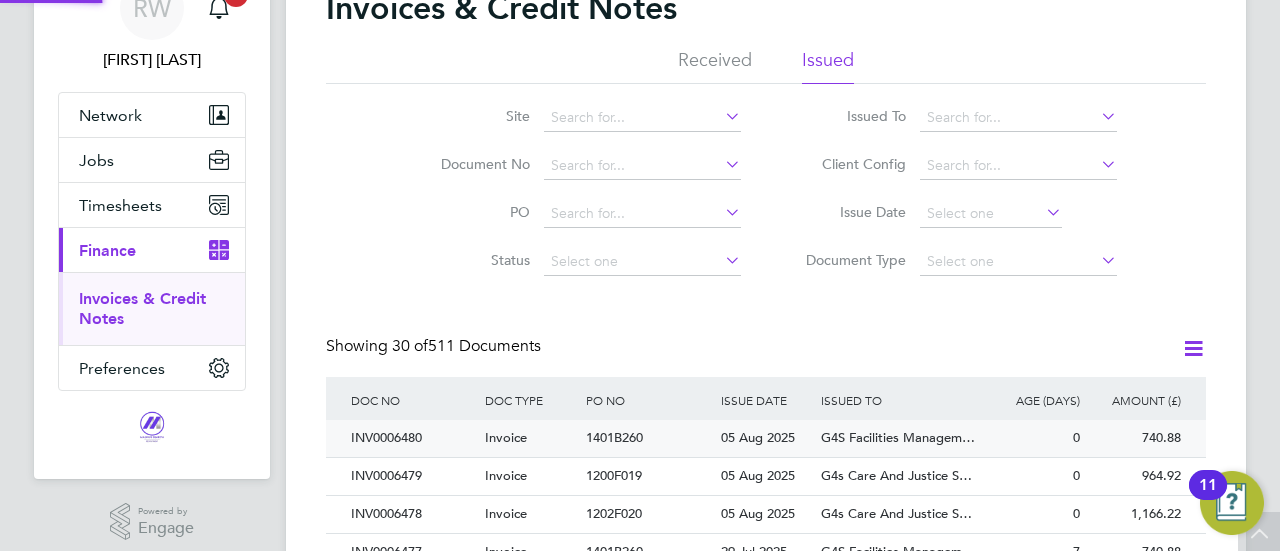 scroll, scrollTop: 0, scrollLeft: 0, axis: both 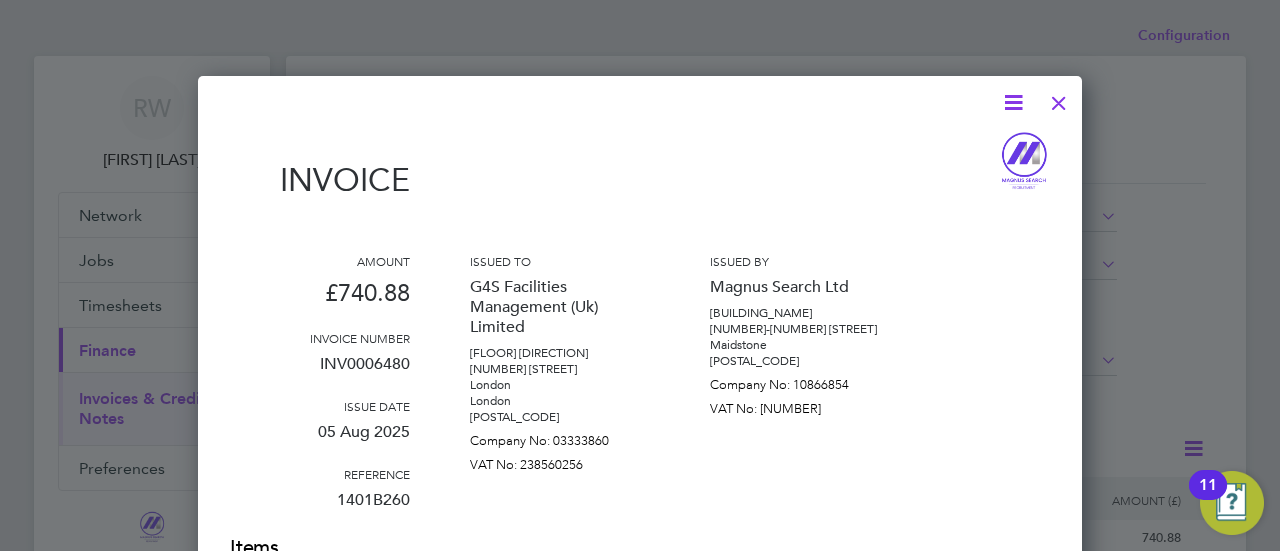 click at bounding box center [1013, 102] 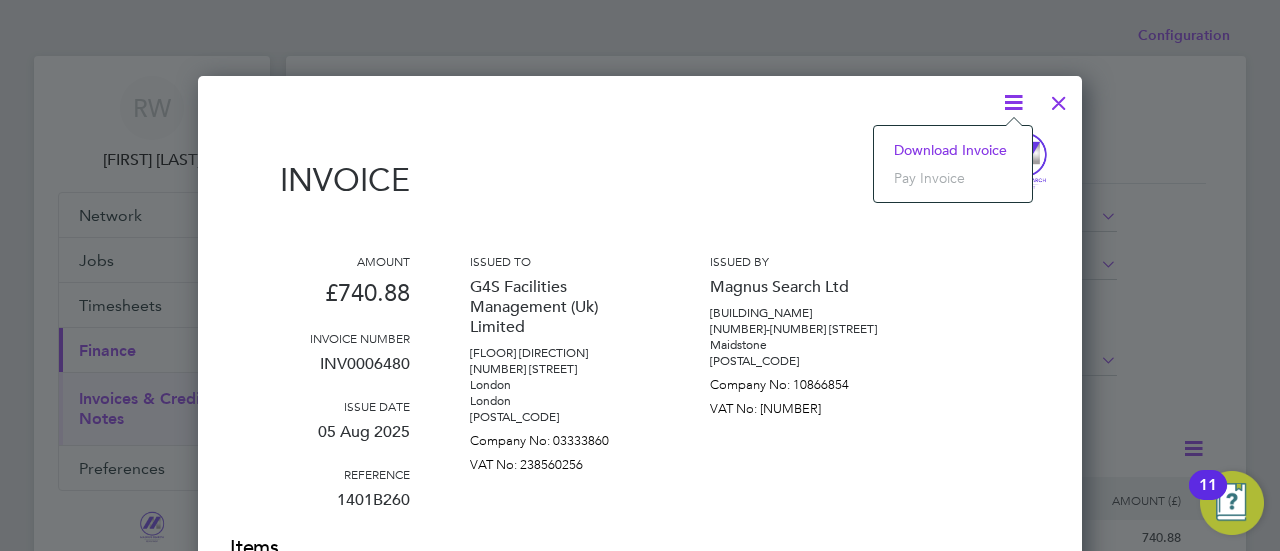 click at bounding box center [1059, 98] 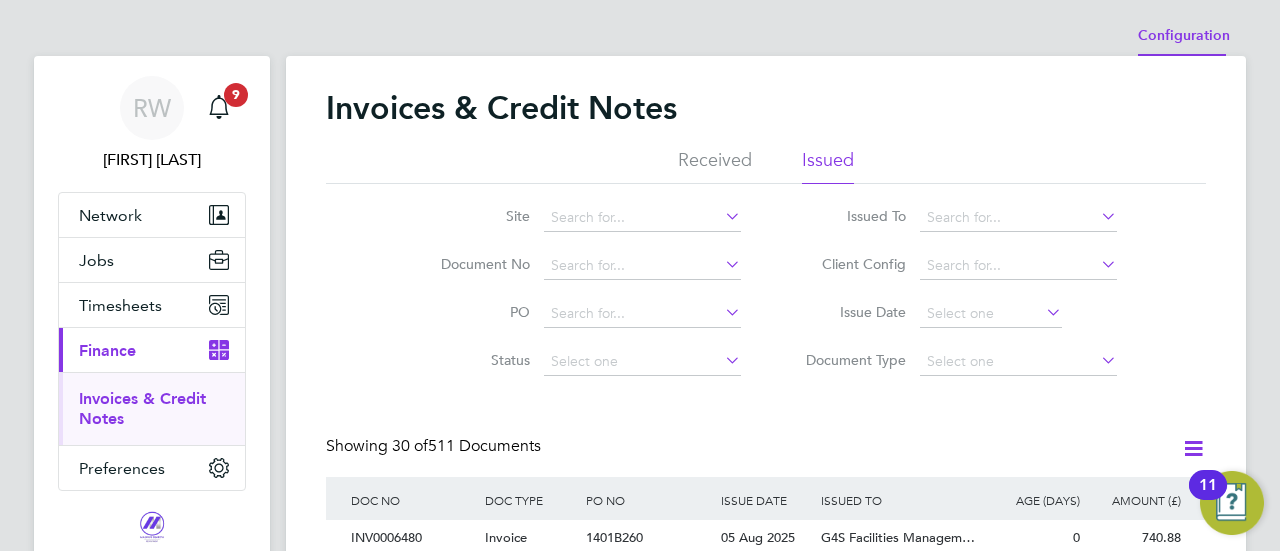click on "Configuration" at bounding box center [1184, 36] 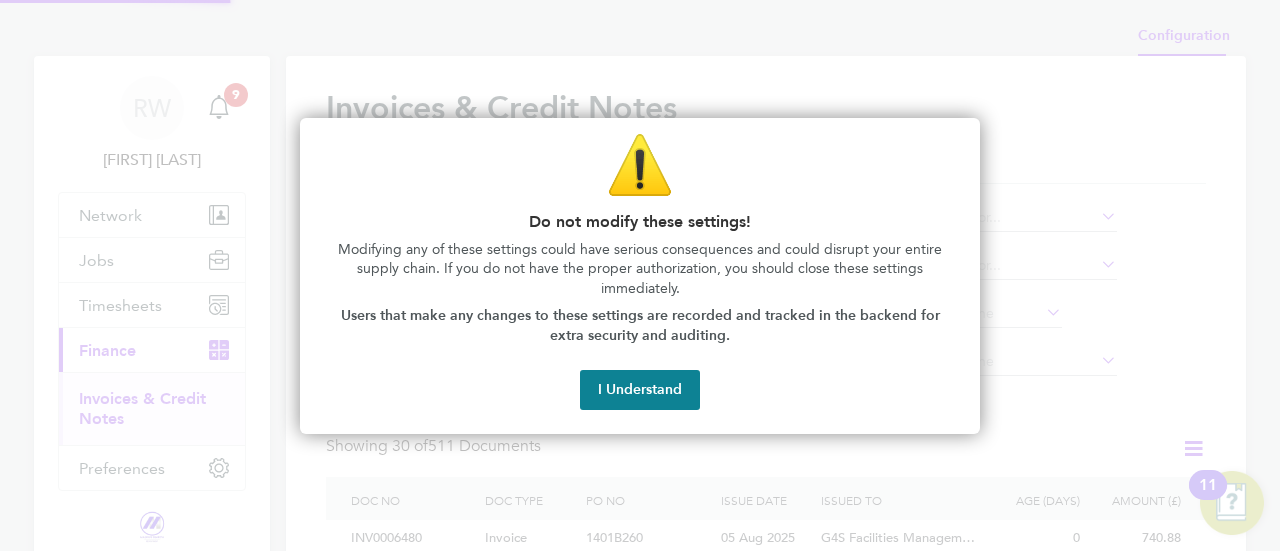 type on "INV[number:7]" 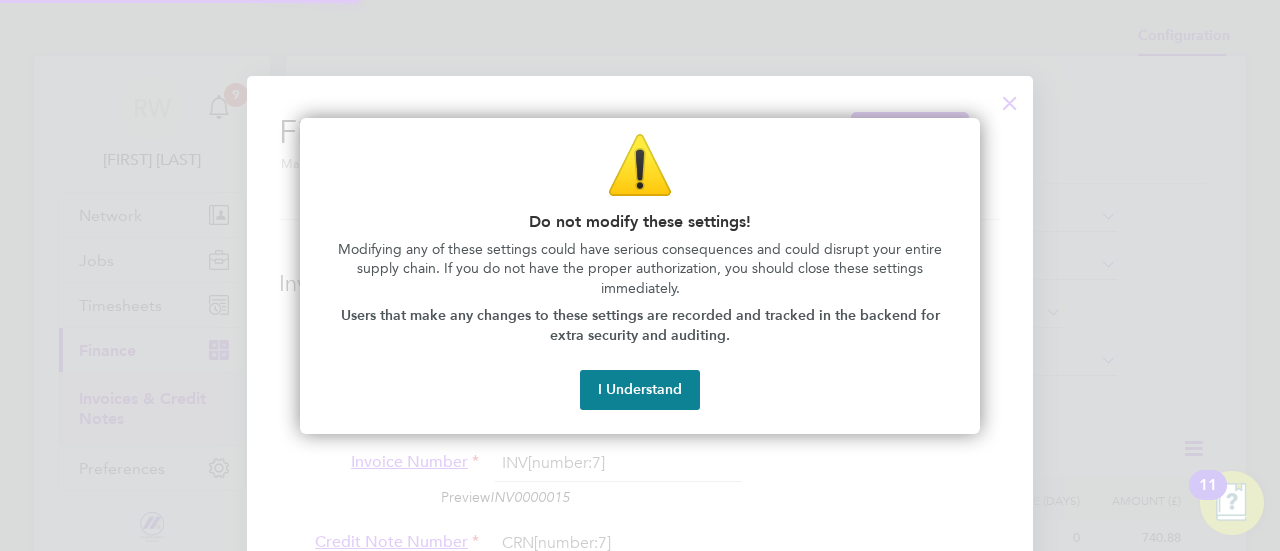 scroll, scrollTop: 10, scrollLeft: 10, axis: both 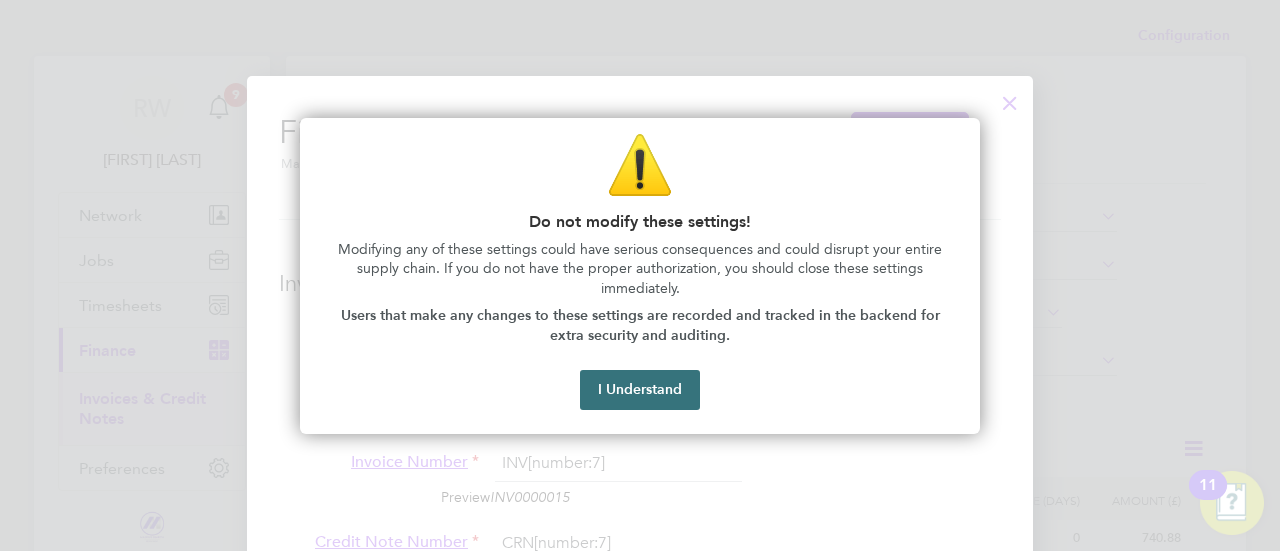 click on "I Understand" at bounding box center [640, 390] 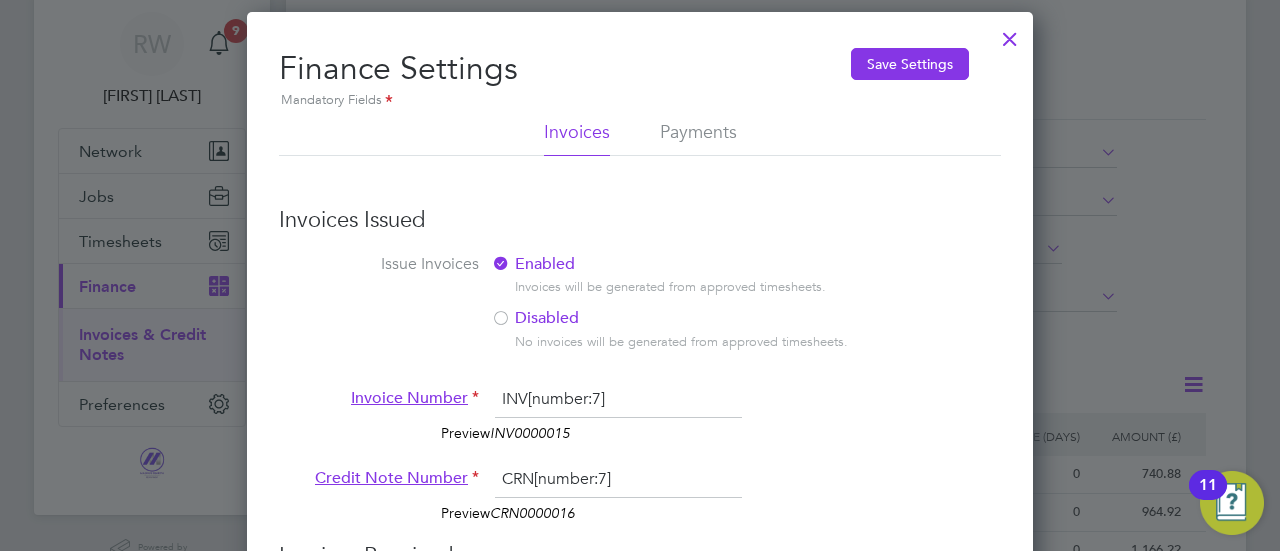 scroll, scrollTop: 0, scrollLeft: 0, axis: both 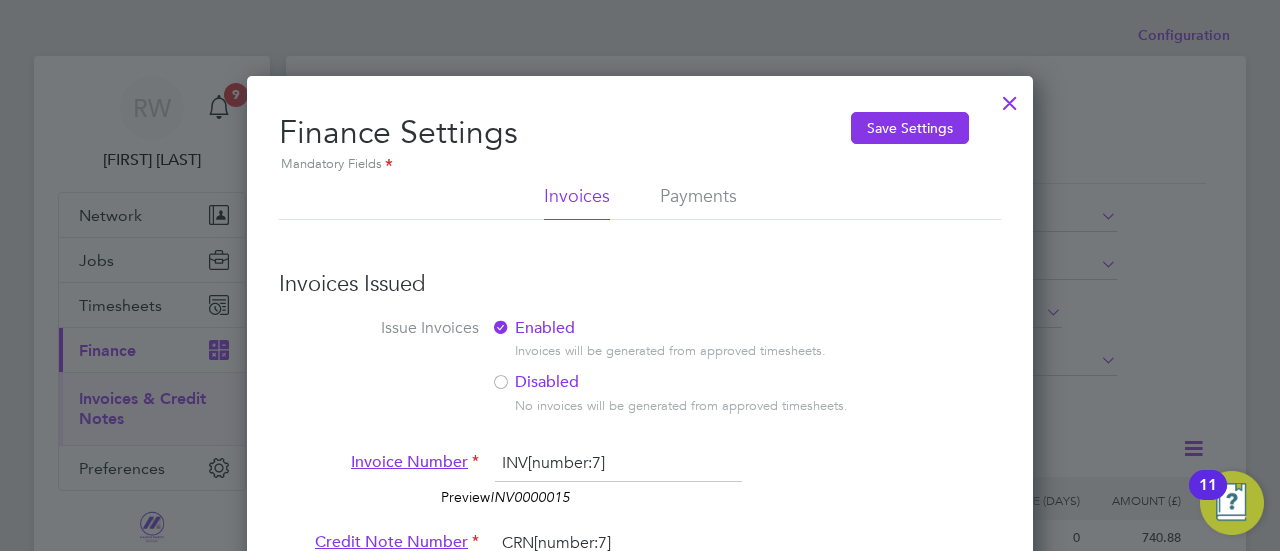click on "Payments" at bounding box center [698, 202] 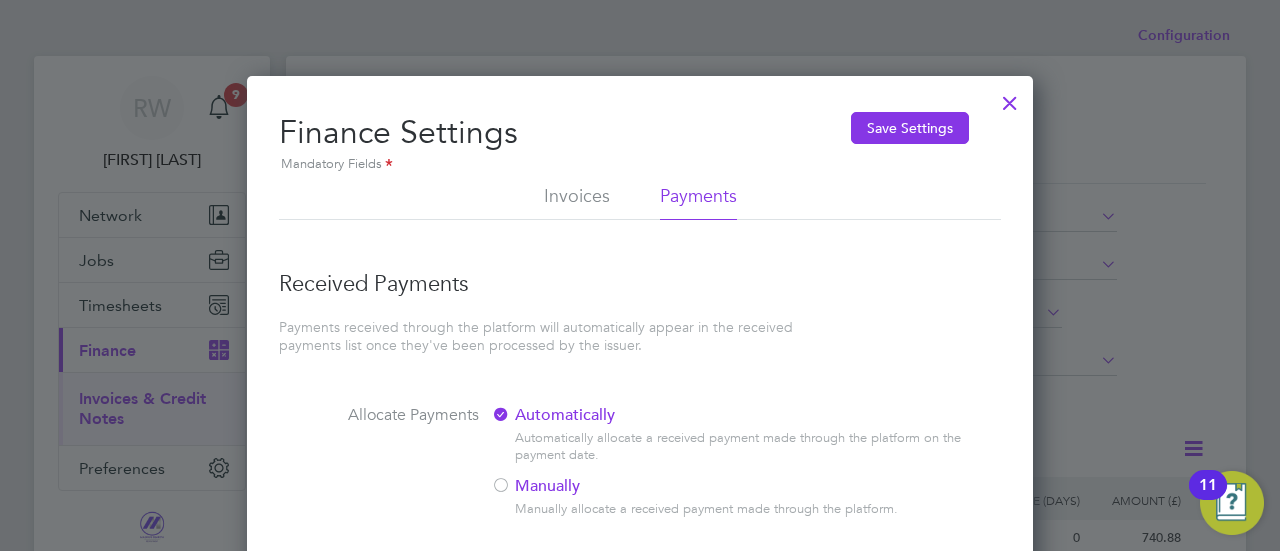 scroll, scrollTop: 10, scrollLeft: 10, axis: both 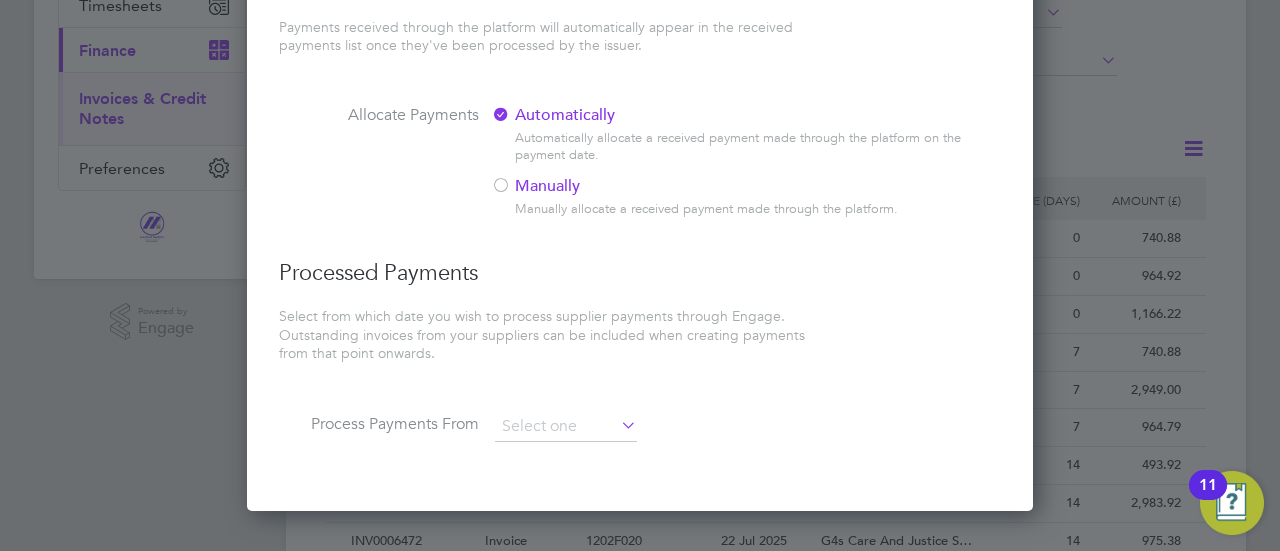 click at bounding box center (617, 425) 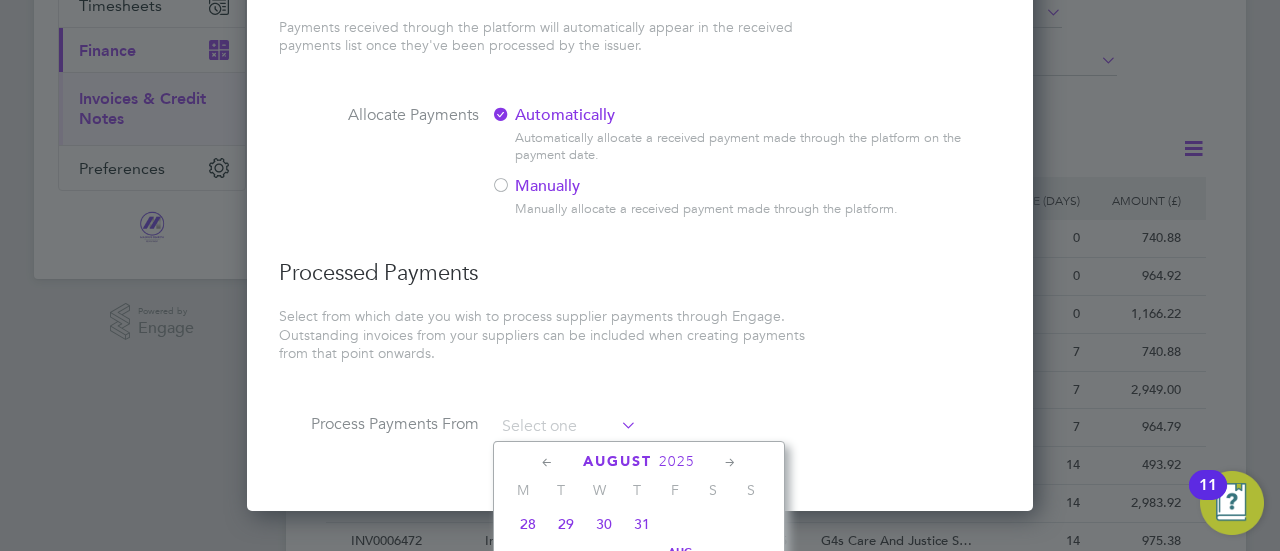 click on "Processed Payments Select from which date you wish to process supplier payments through Engage. Outstanding invoices from your suppliers can be included when creating payments from that point onwards. Process Payments From" at bounding box center [640, 360] 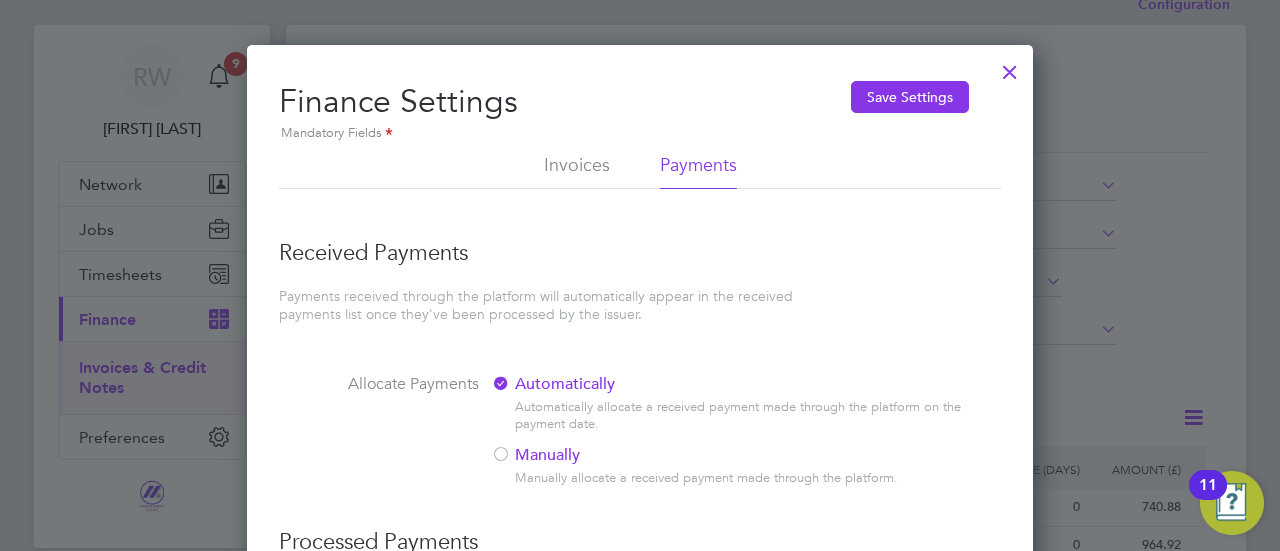 scroll, scrollTop: 0, scrollLeft: 0, axis: both 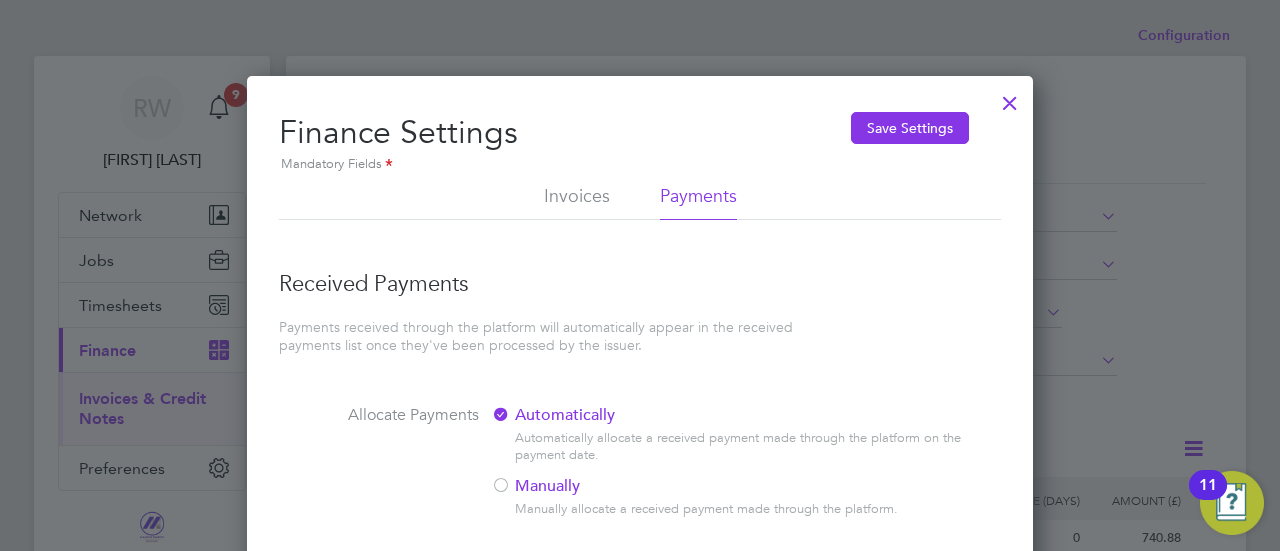 click on "Invoices" at bounding box center [577, 202] 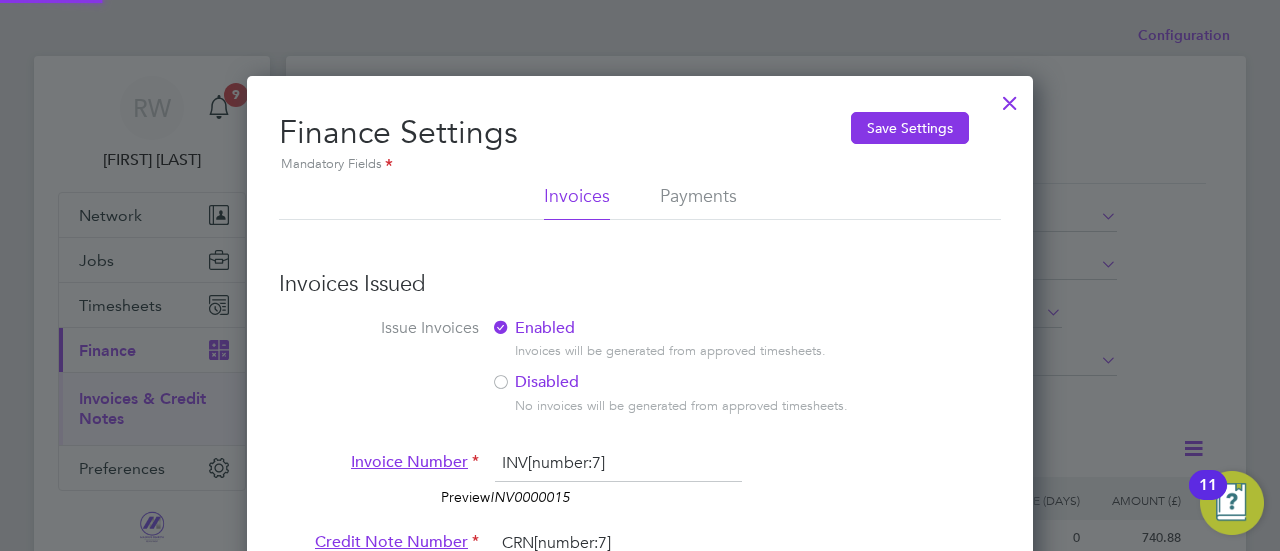 scroll, scrollTop: 10, scrollLeft: 10, axis: both 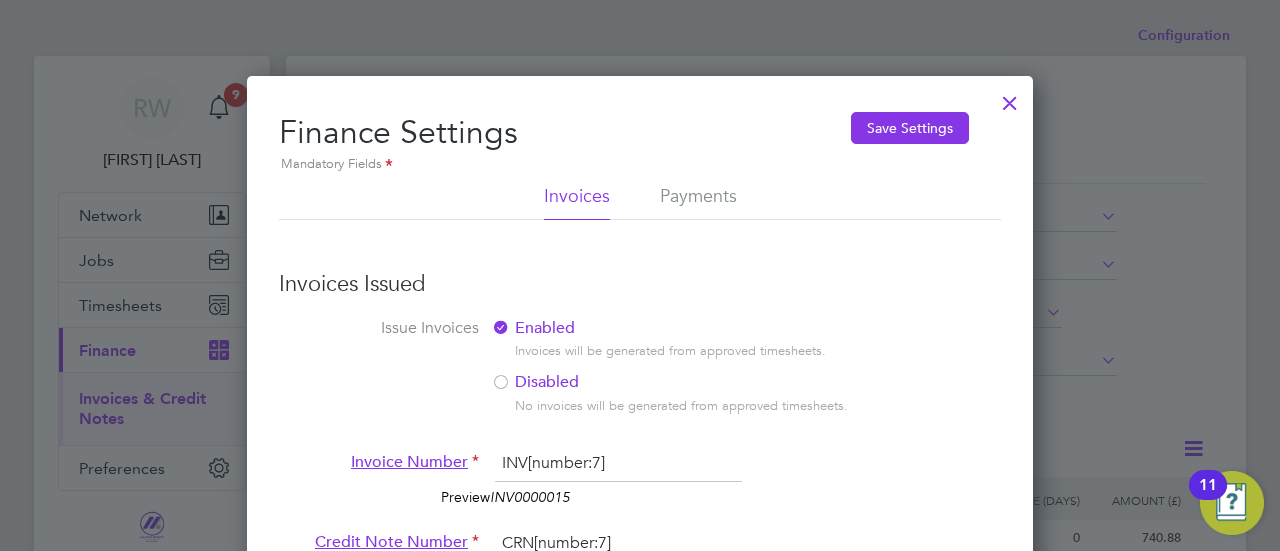 click at bounding box center (1010, 98) 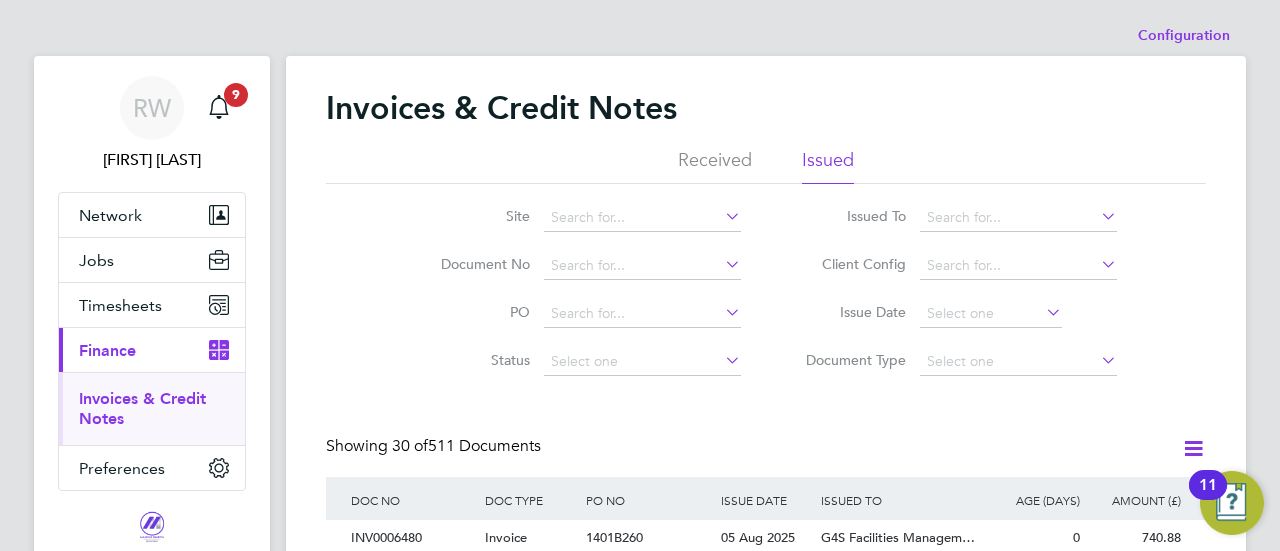 click 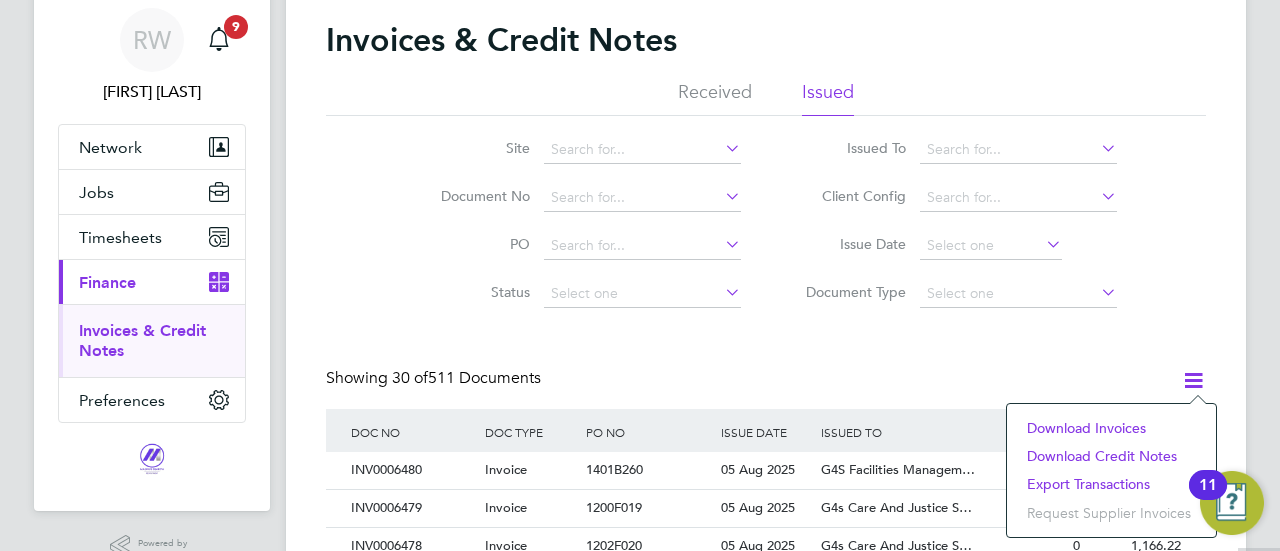scroll, scrollTop: 100, scrollLeft: 0, axis: vertical 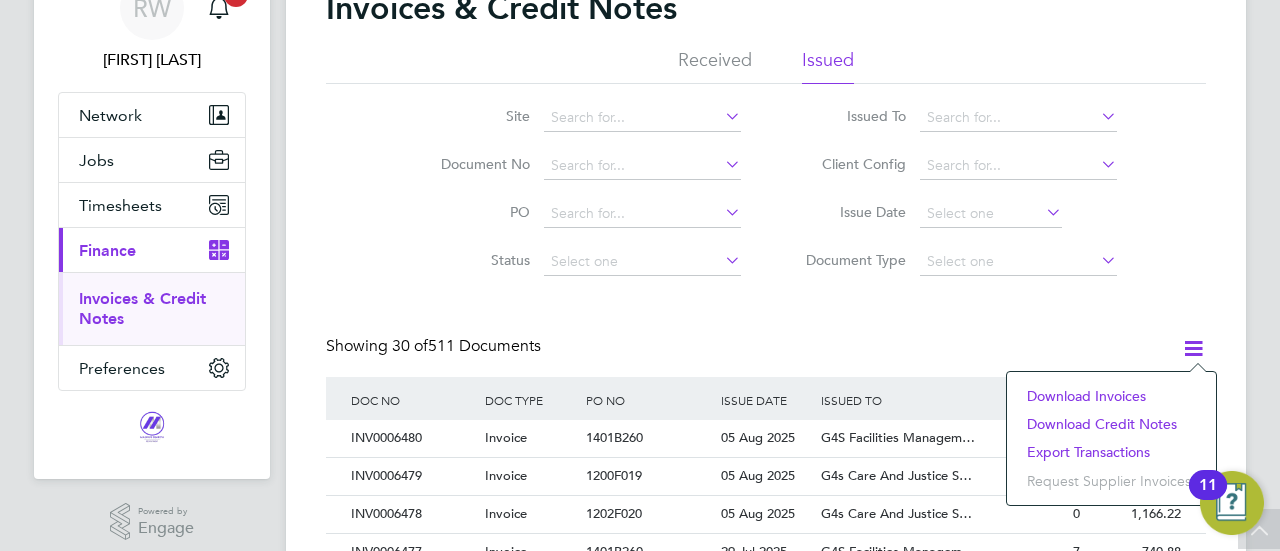 click on "11" at bounding box center [1208, 485] 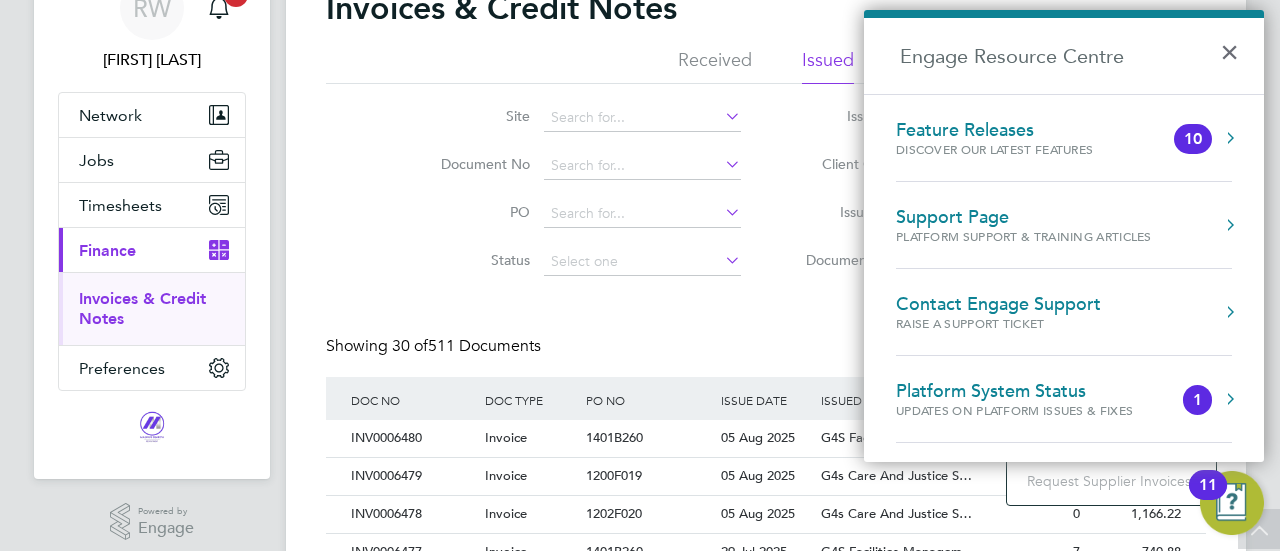 click on "11" at bounding box center [1208, 498] 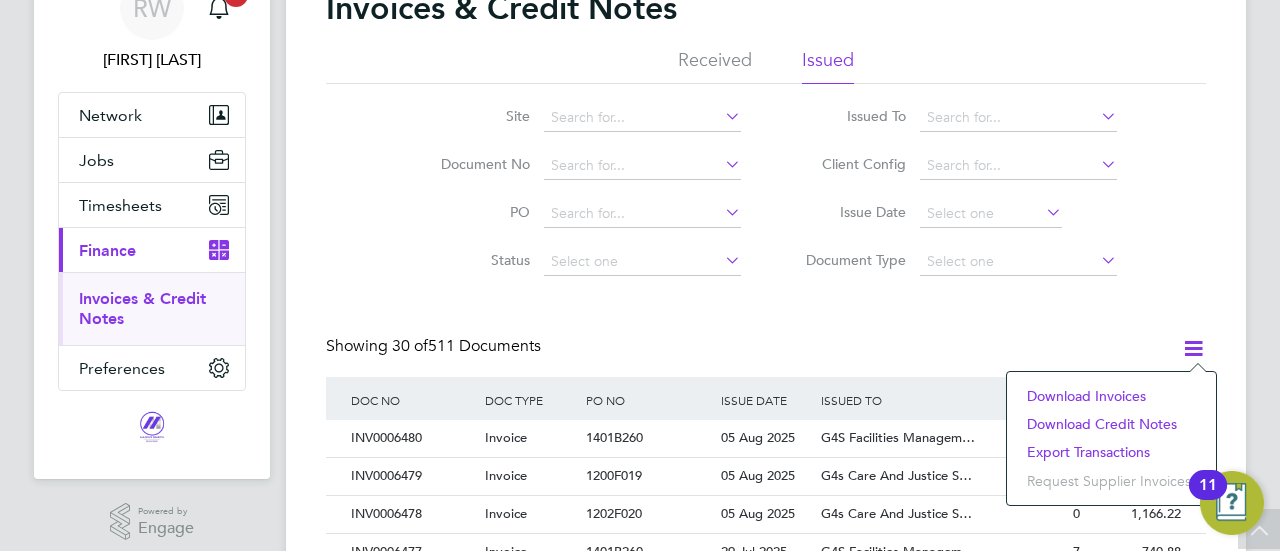 click at bounding box center (1232, 503) 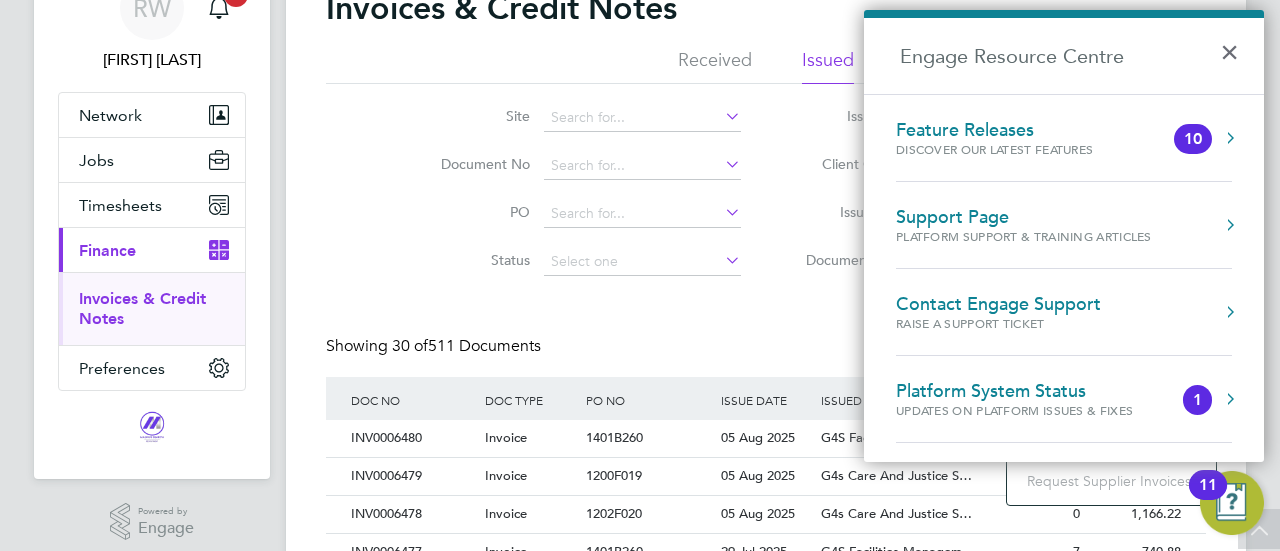 click on "Engage Resource Centre" at bounding box center [1064, 56] 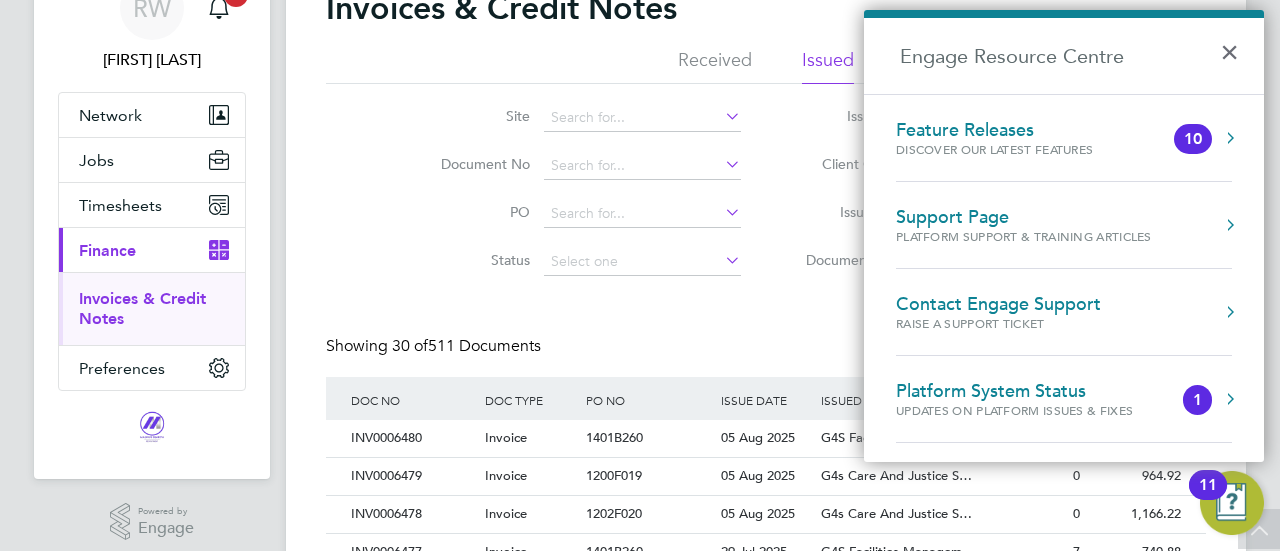 click on "Engage Resource Centre" at bounding box center [1064, 56] 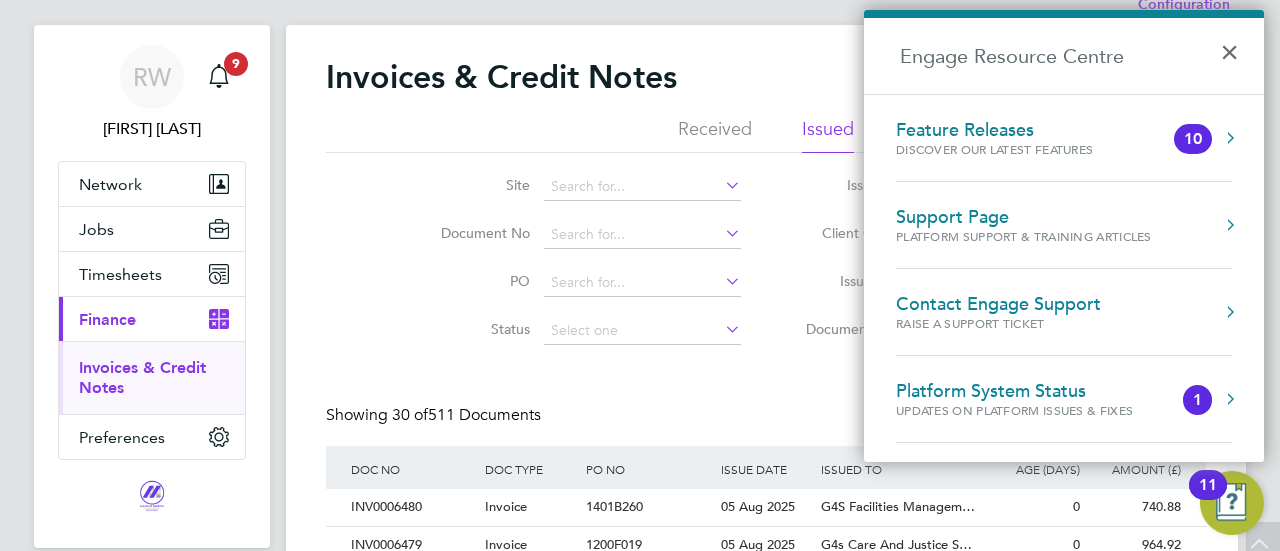 scroll, scrollTop: 0, scrollLeft: 0, axis: both 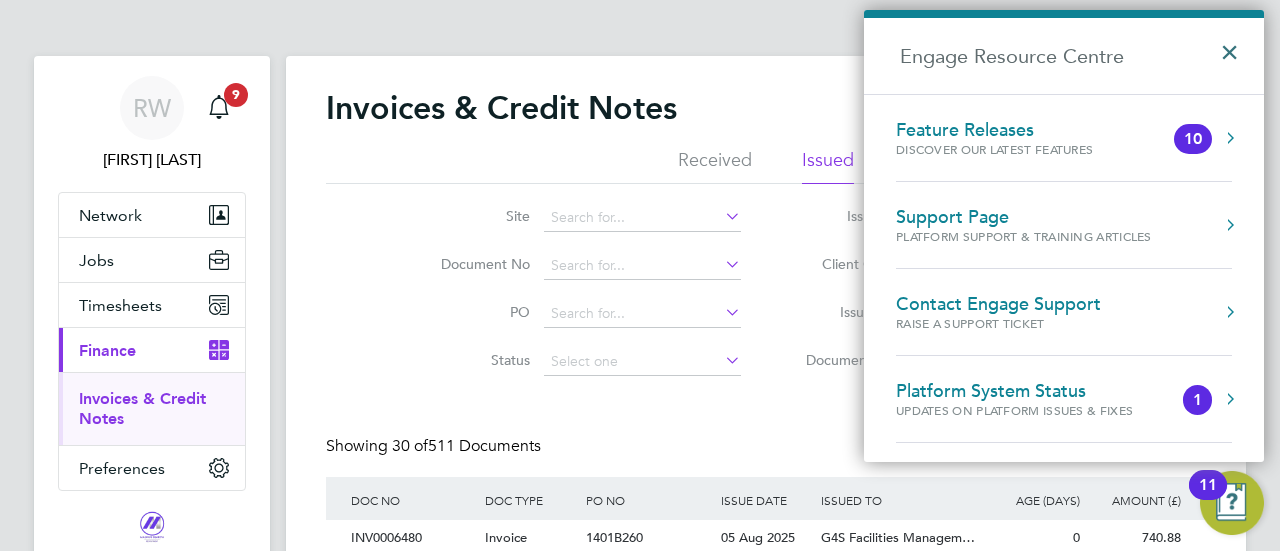 click on "×" at bounding box center (1234, 46) 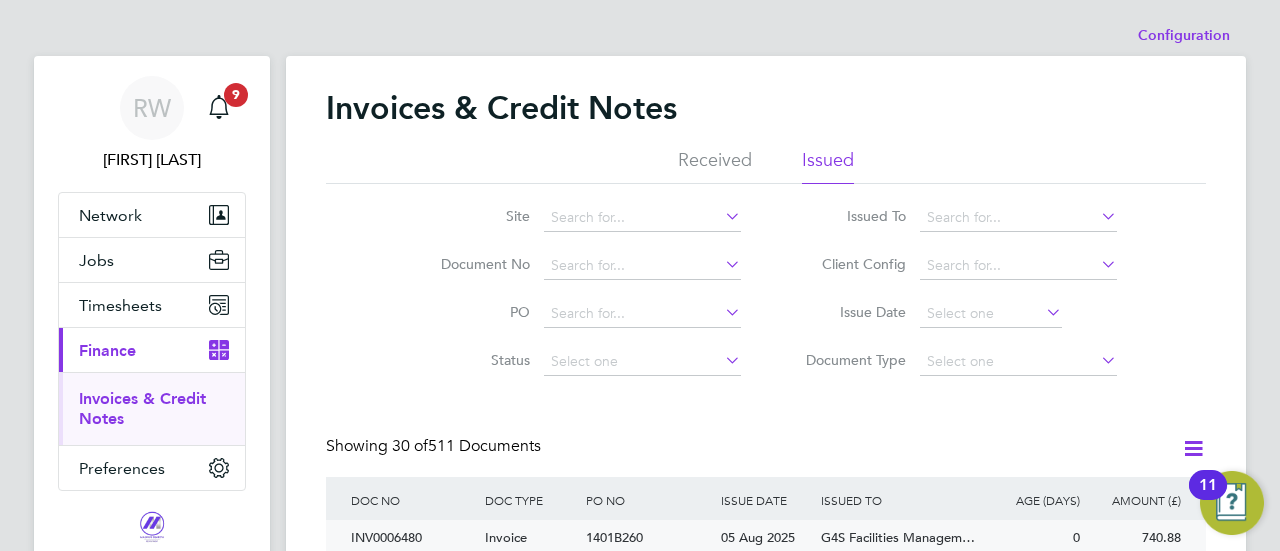 scroll, scrollTop: 200, scrollLeft: 0, axis: vertical 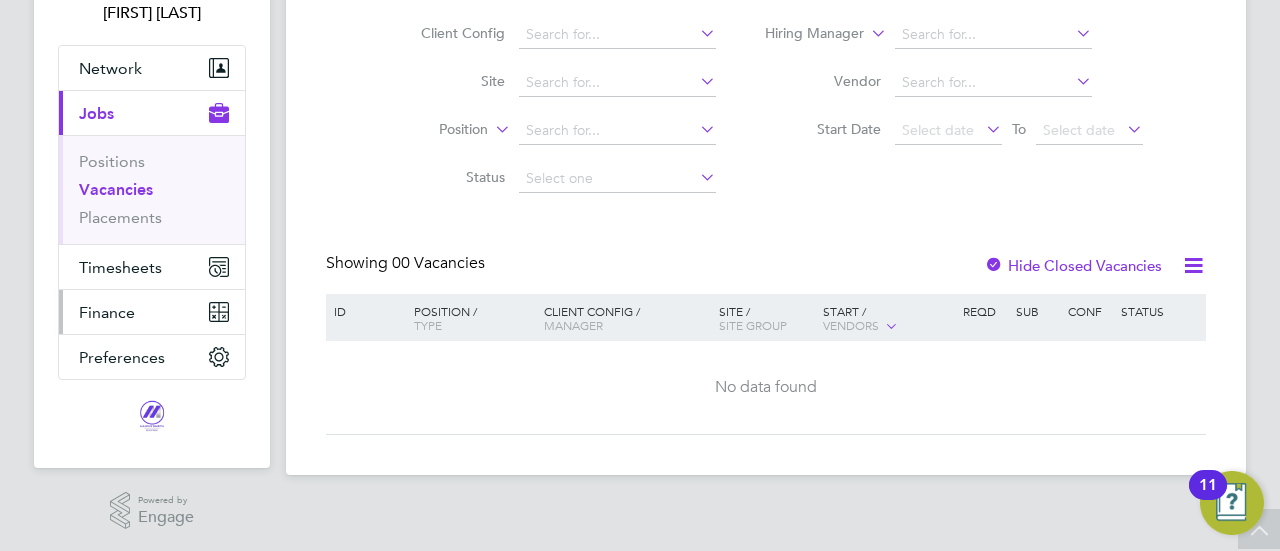 click on "Finance" at bounding box center (107, 312) 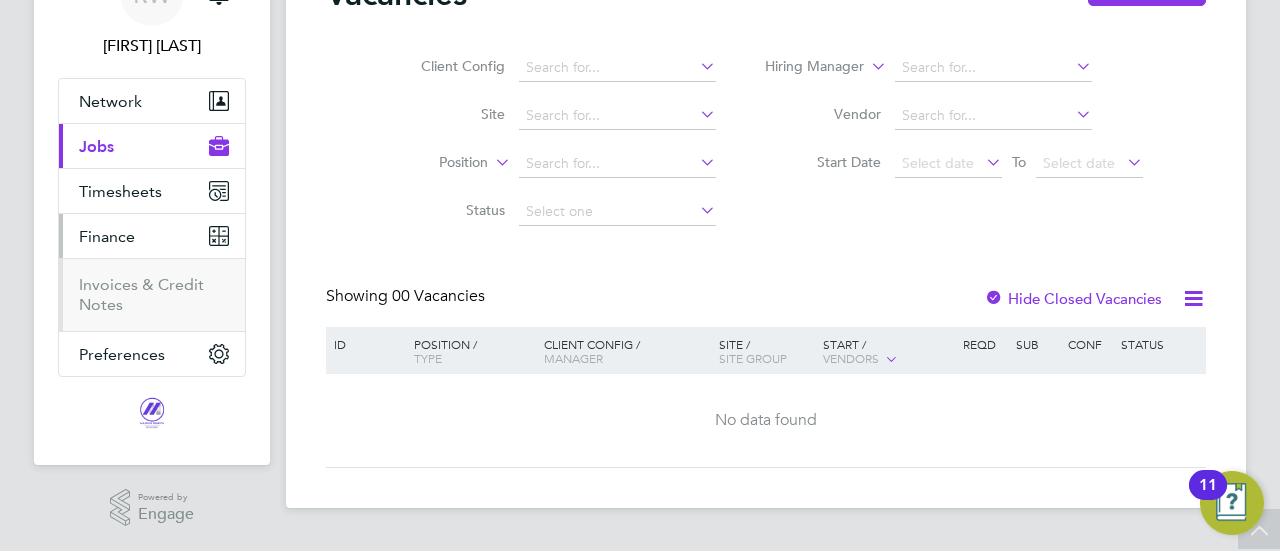 scroll, scrollTop: 111, scrollLeft: 0, axis: vertical 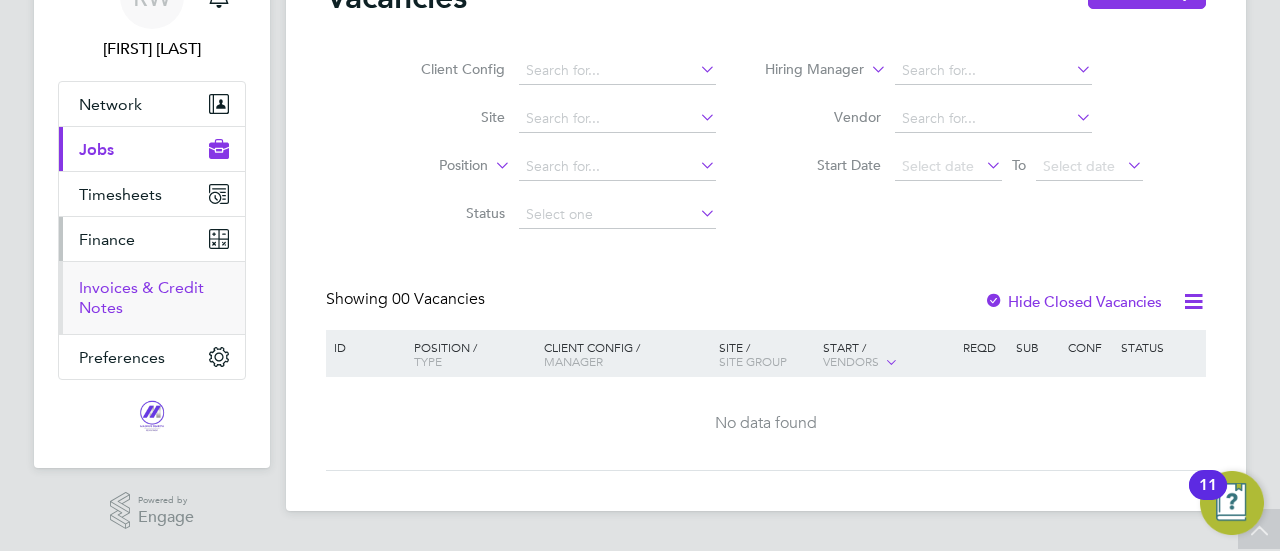 click on "Invoices & Credit Notes" at bounding box center [141, 297] 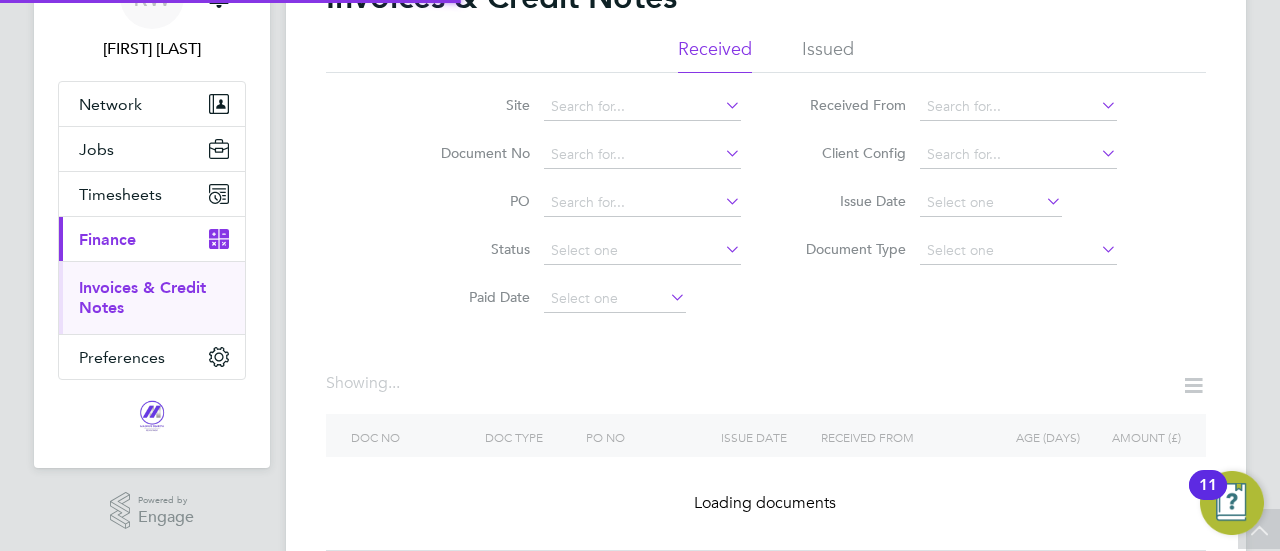 scroll, scrollTop: 0, scrollLeft: 0, axis: both 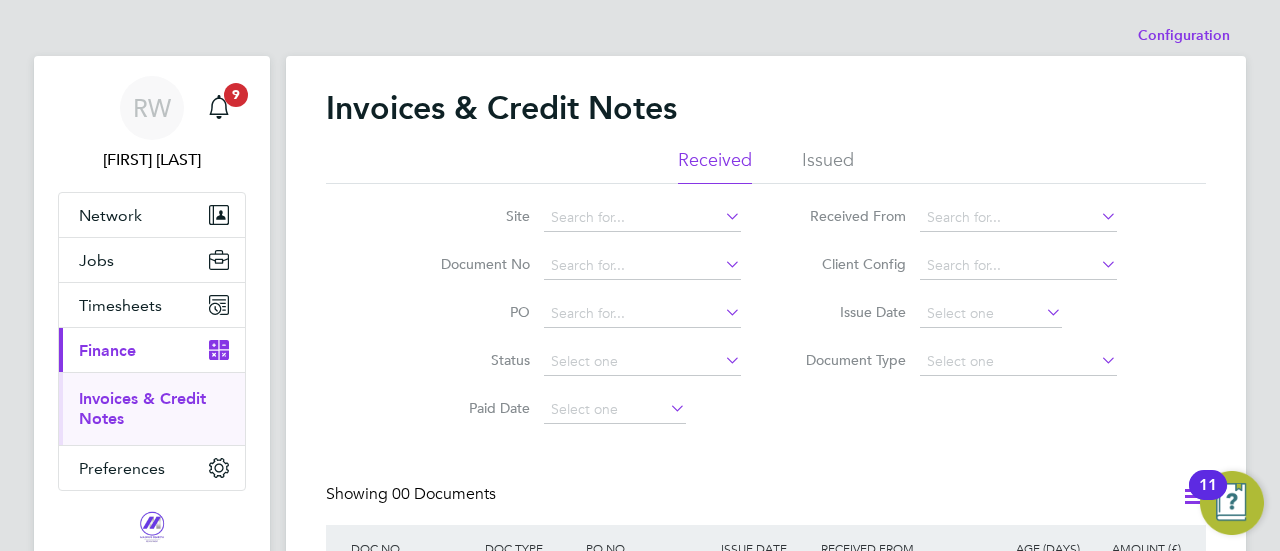 click on "Issued" 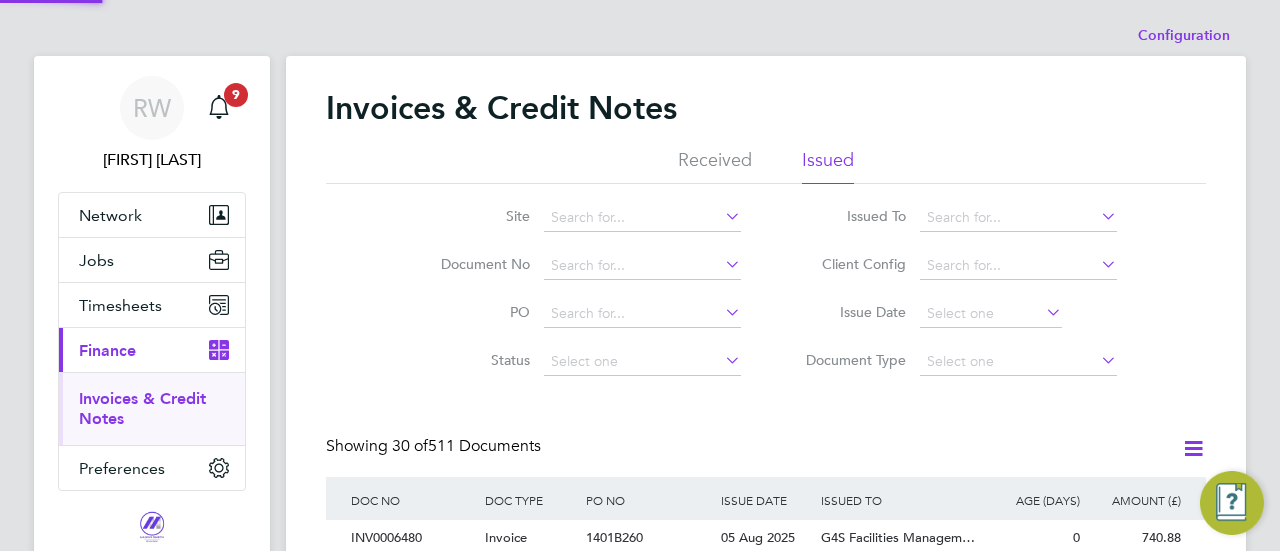 scroll, scrollTop: 10, scrollLeft: 10, axis: both 